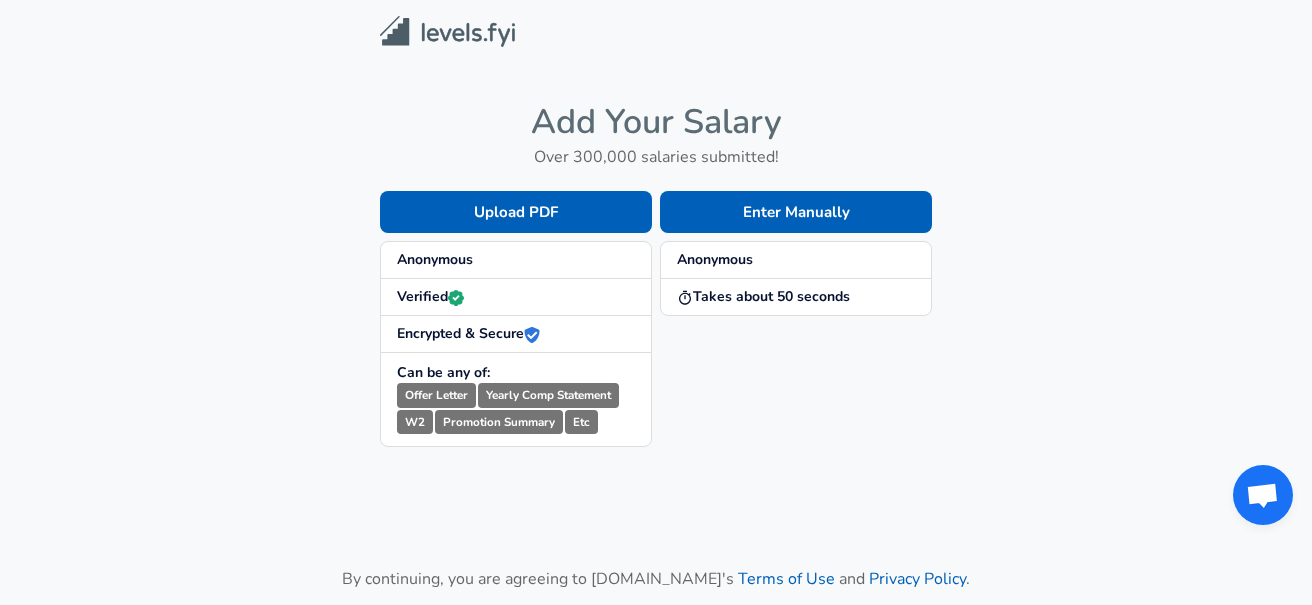 scroll, scrollTop: 0, scrollLeft: 0, axis: both 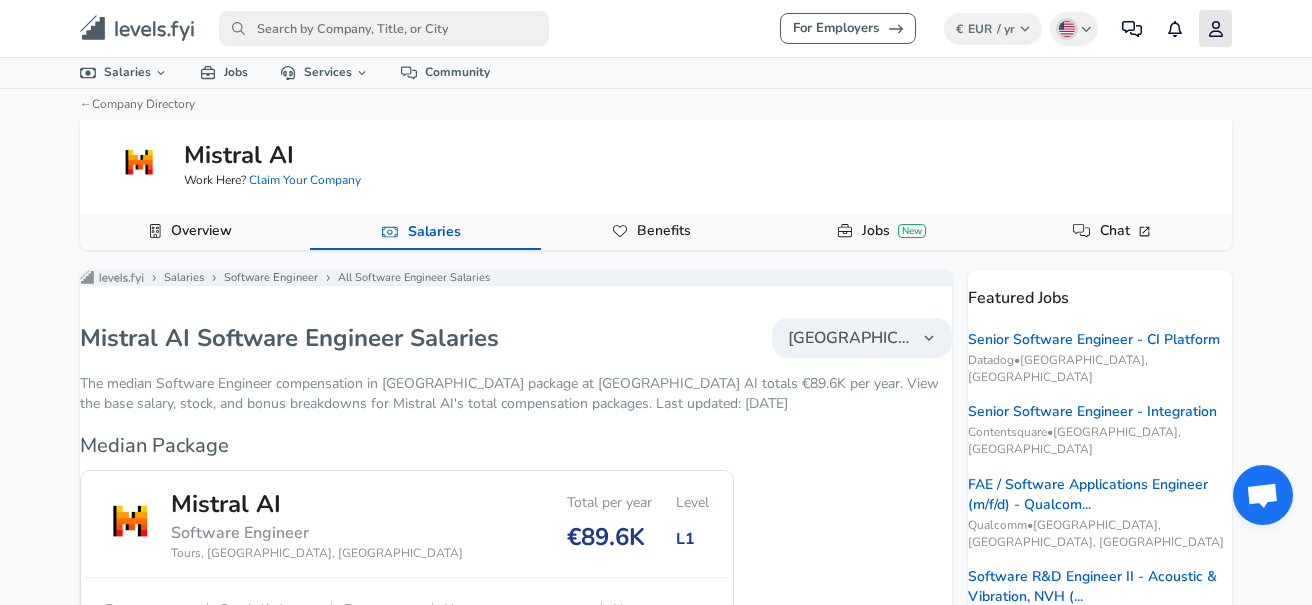 click 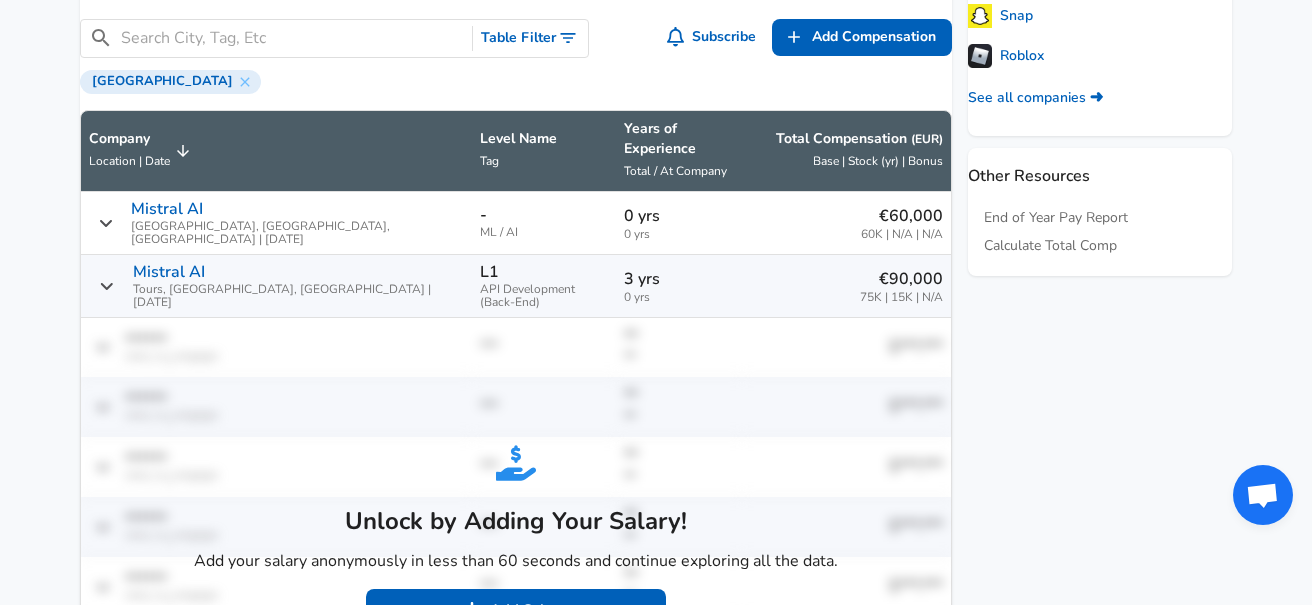 scroll, scrollTop: 1019, scrollLeft: 0, axis: vertical 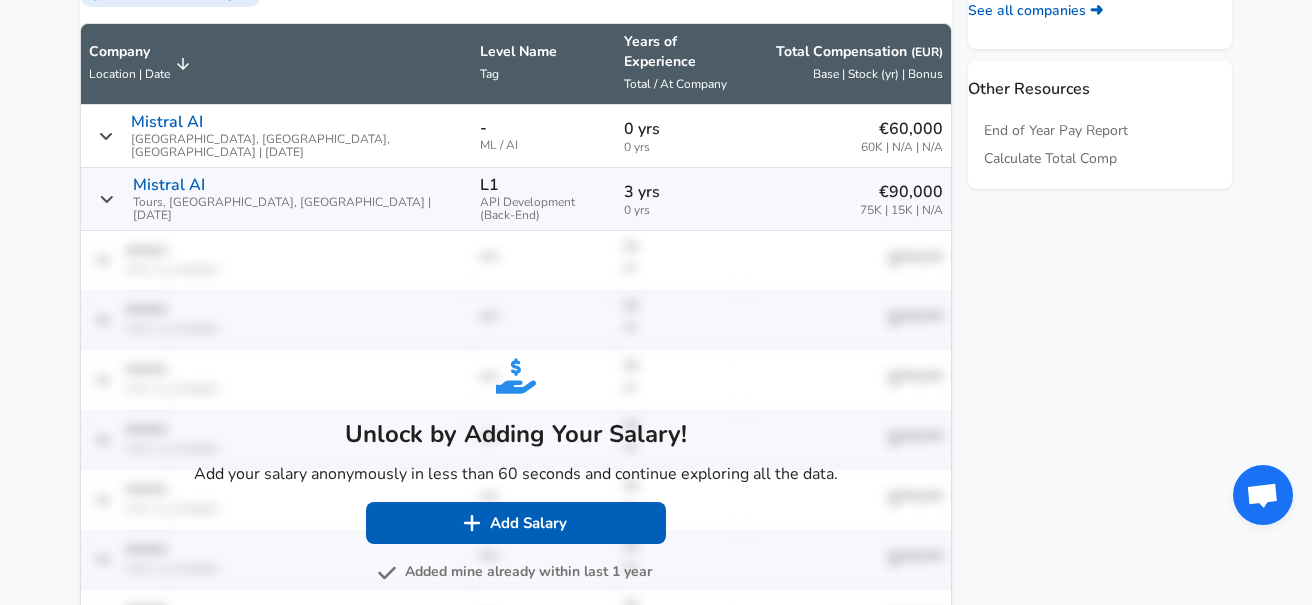 click on "Add Salary" at bounding box center [516, 523] 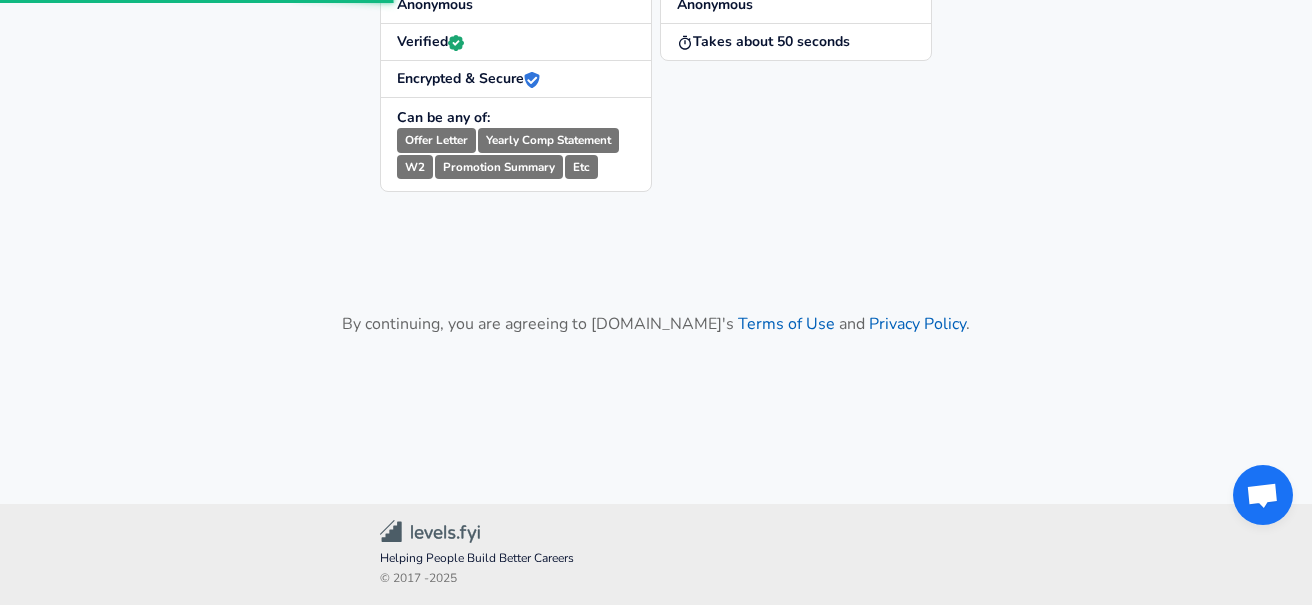 scroll, scrollTop: 0, scrollLeft: 0, axis: both 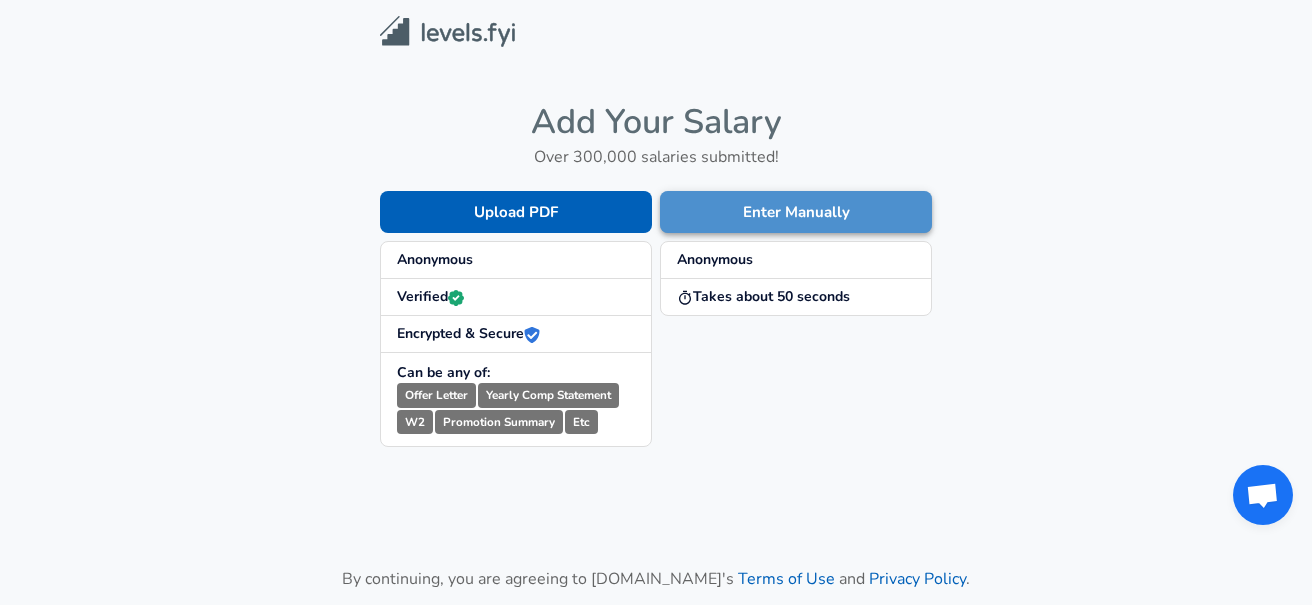 click on "Enter Manually" at bounding box center (796, 212) 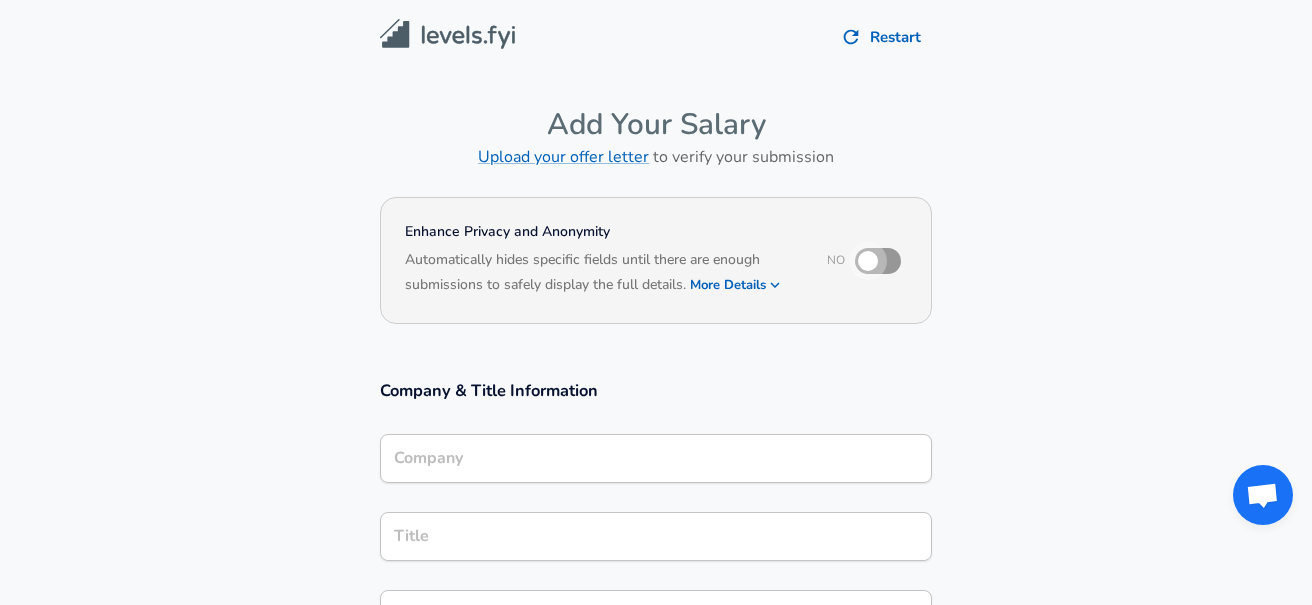 click at bounding box center [868, 261] 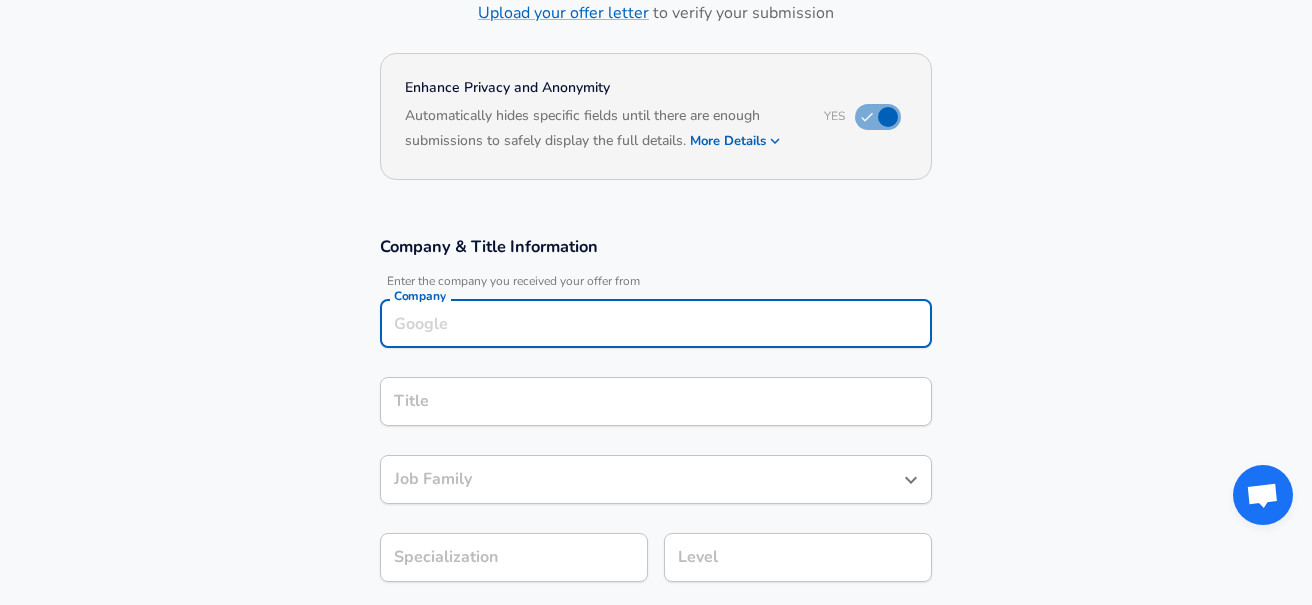 scroll, scrollTop: 164, scrollLeft: 0, axis: vertical 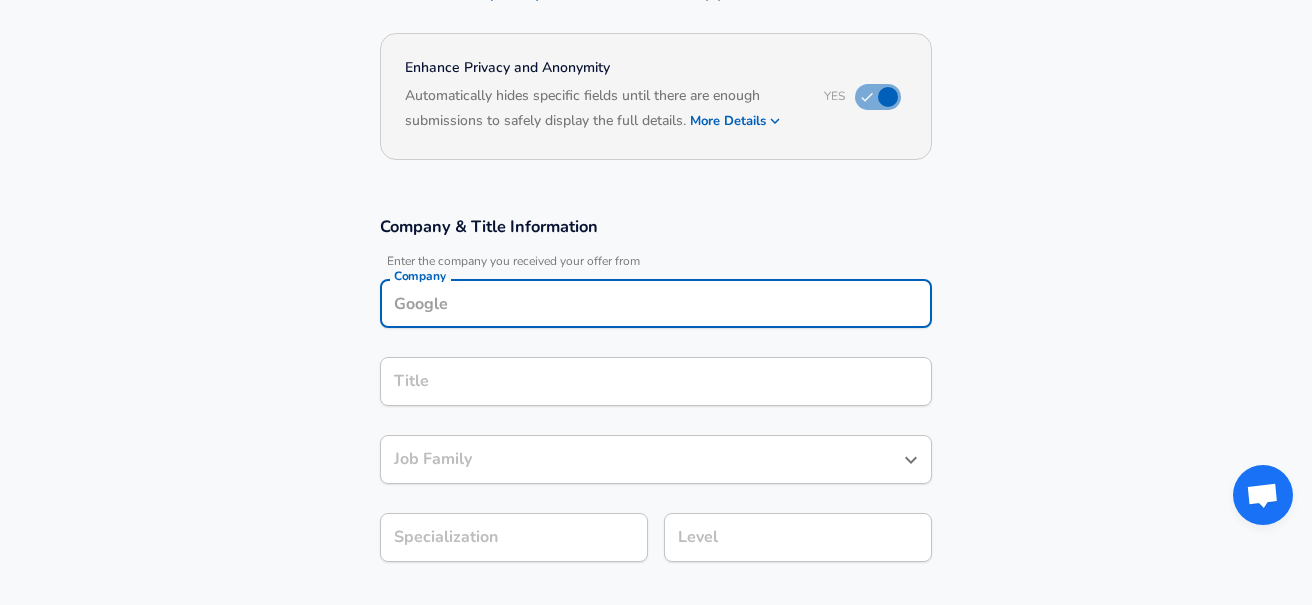 click on "Company" at bounding box center (656, 303) 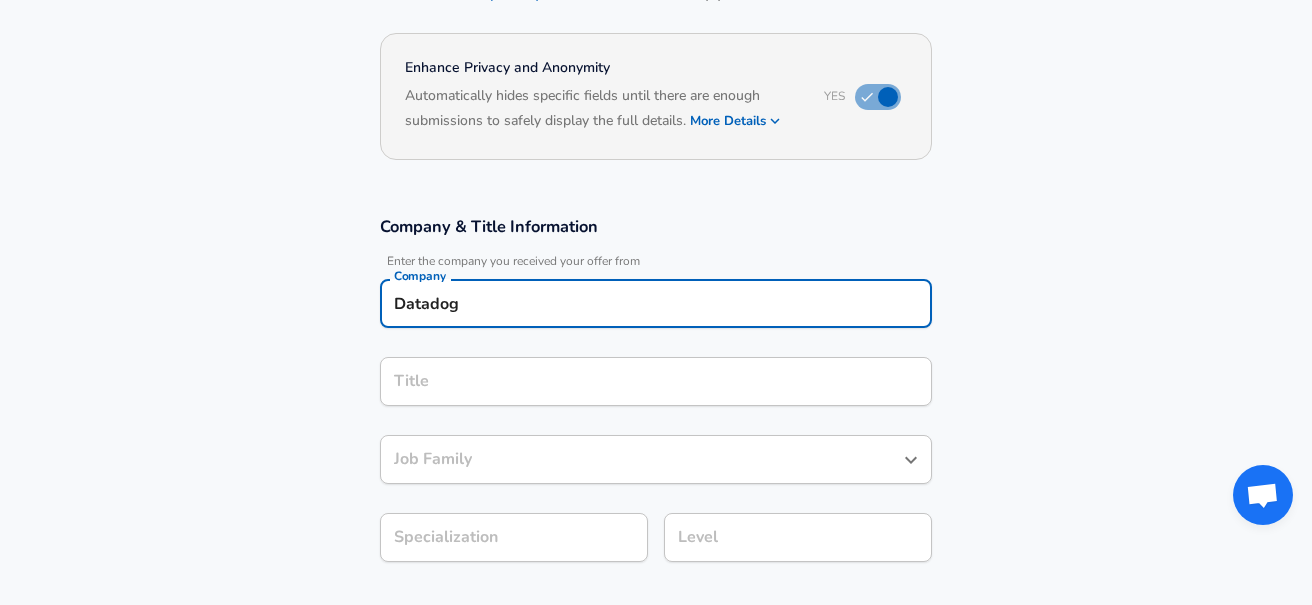 type on "Datadog" 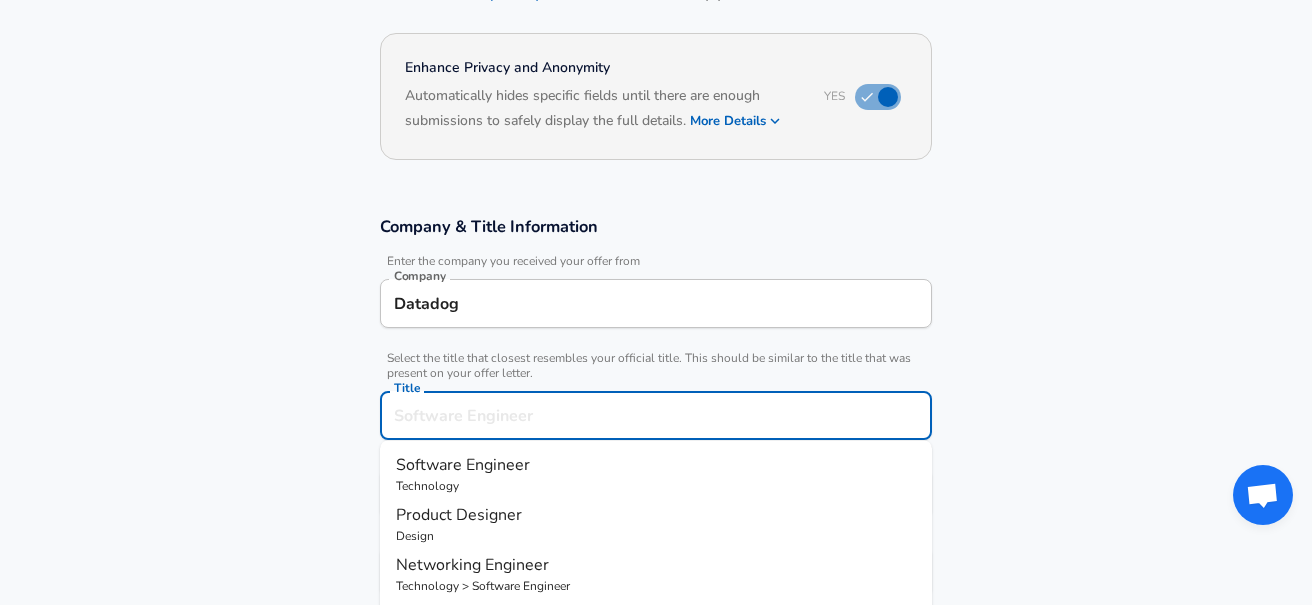 scroll, scrollTop: 204, scrollLeft: 0, axis: vertical 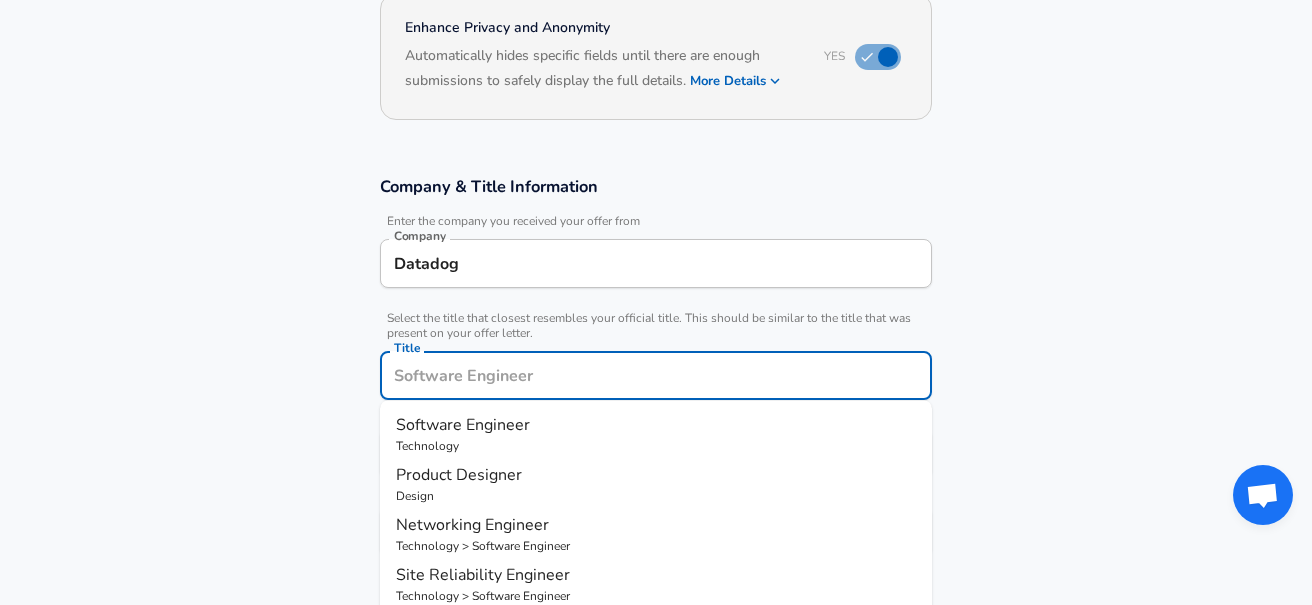 click on "Title" at bounding box center (656, 375) 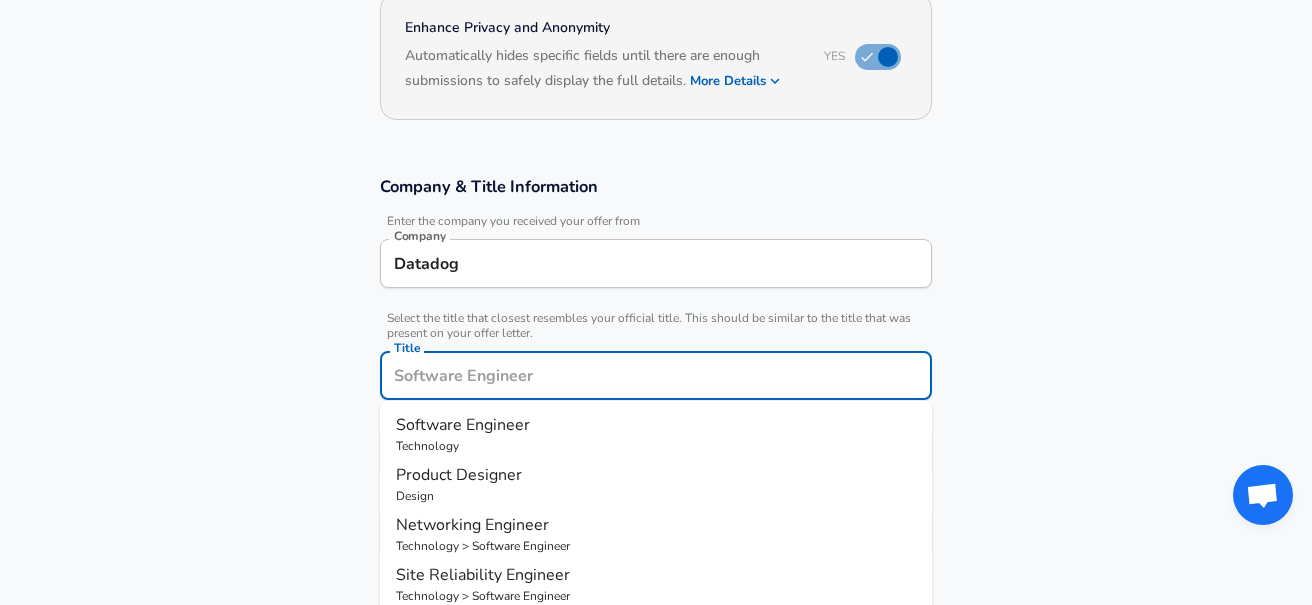 click on "Software Engineer Technology Product Designer Design Networking Engineer Technology > Software Engineer Site Reliability Engineer Technology > Software Engineer Data Scientist Technology Accountant Finance Administrative Assistant Administration Business Analyst Strategy & Operations Security Analyst Embedded Systems Software Developer Project Manager Technology Sales Development Representative Sales > Sales" at bounding box center [656, 522] 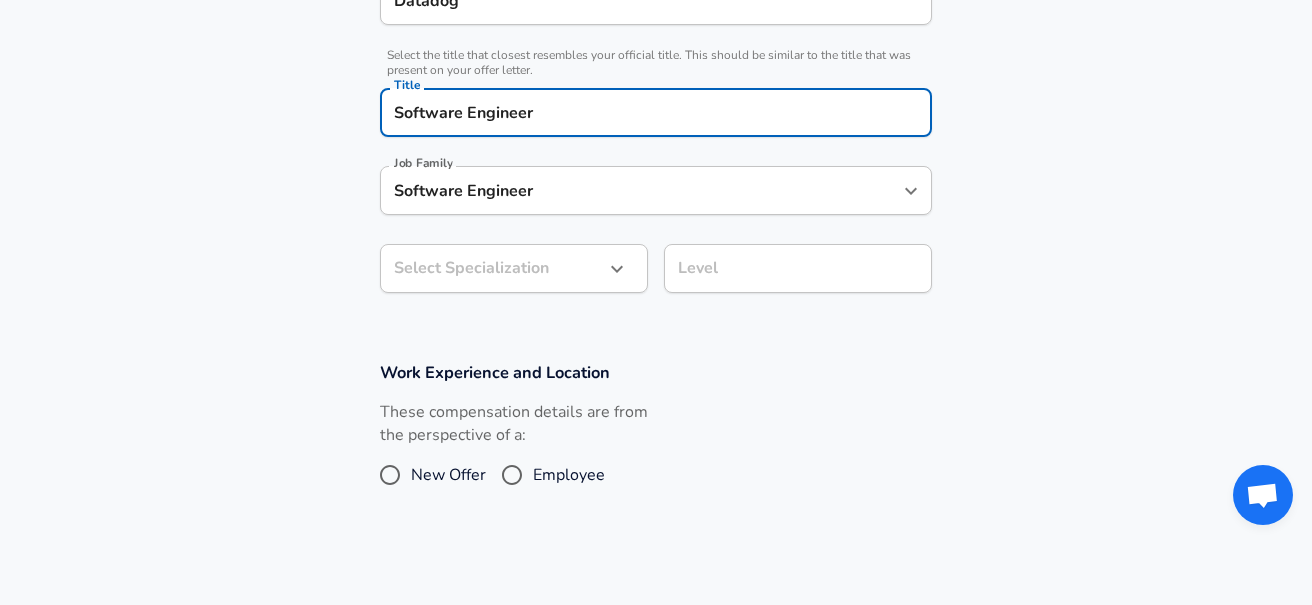 click on "We value your privacy We use cookies to enhance your browsing experience, serve personalized ads or content, and analyze our traffic. By clicking "Accept All", you consent to our use of cookies. Customize    Accept All   Customize Consent Preferences   We use cookies to help you navigate efficiently and perform certain functions. You will find detailed information about all cookies under each consent category below. The cookies that are categorized as "Necessary" are stored on your browser as they are essential for enabling the basic functionalities of the site. ...  Show more Necessary Always Active Necessary cookies are required to enable the basic features of this site, such as providing secure log-in or adjusting your consent preferences. These cookies do not store any personally identifiable data. Cookie _GRECAPTCHA Duration 5 months 27 days Description Google Recaptcha service sets this cookie to identify bots to protect the website against malicious spam attacks. Cookie __stripe_mid Duration 1 year MR" at bounding box center [656, -165] 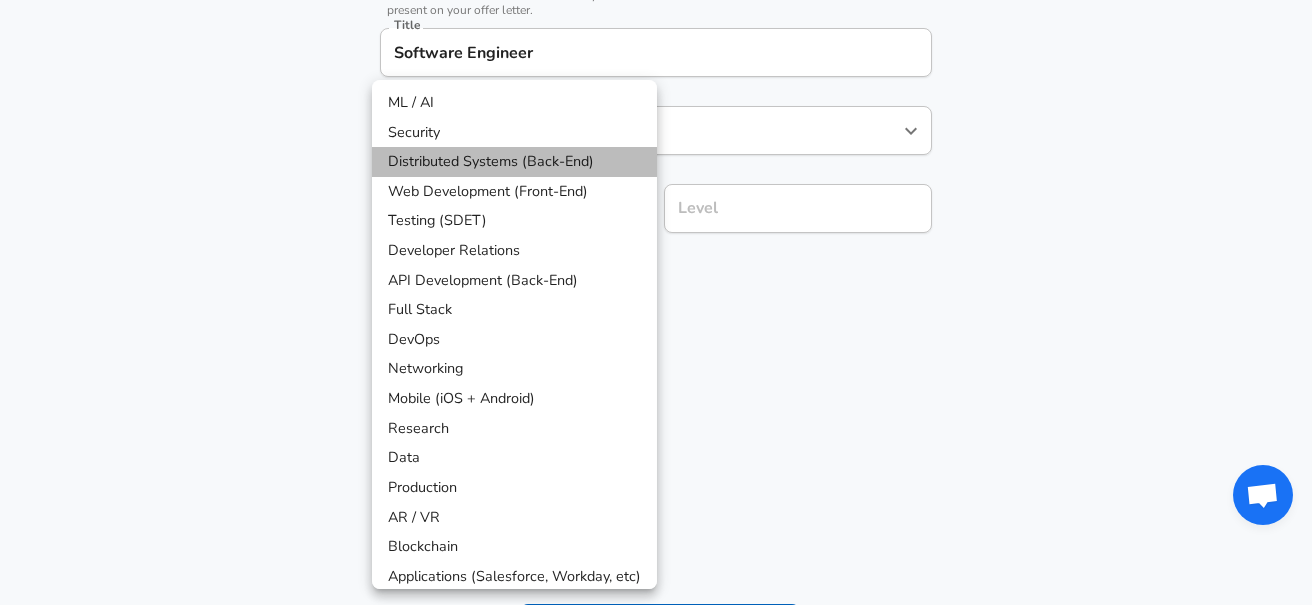 click on "Distributed Systems (Back-End)" at bounding box center (514, 162) 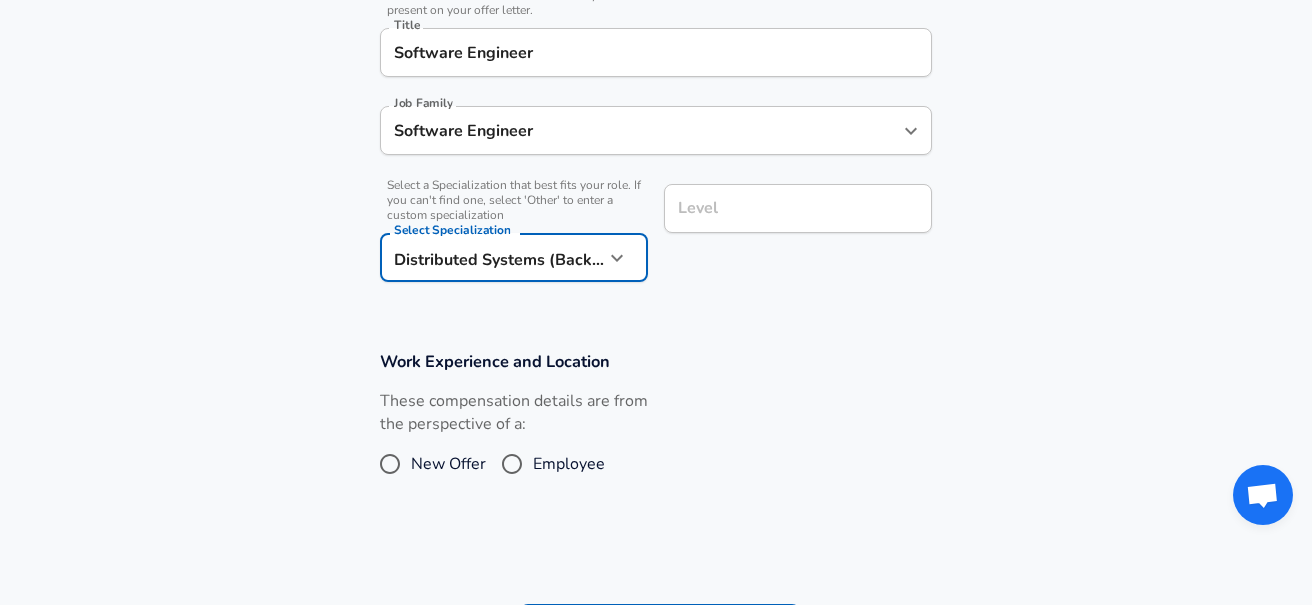 click on "Level" at bounding box center (798, 208) 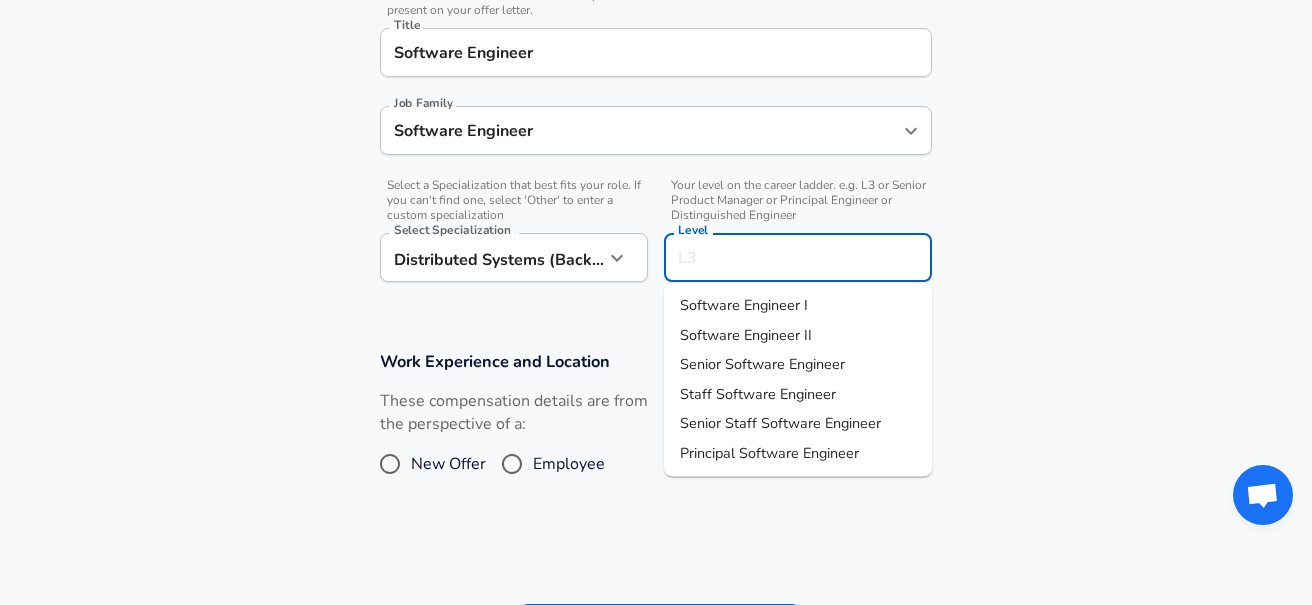 scroll, scrollTop: 567, scrollLeft: 0, axis: vertical 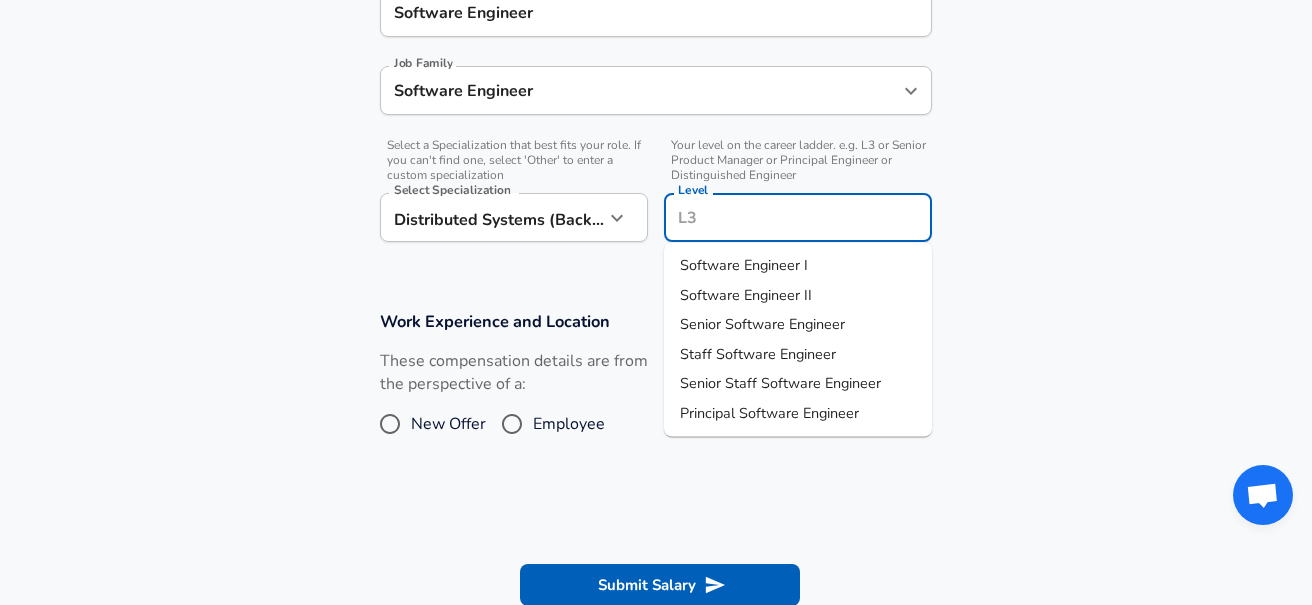 click on "Senior Software Engineer" at bounding box center [762, 324] 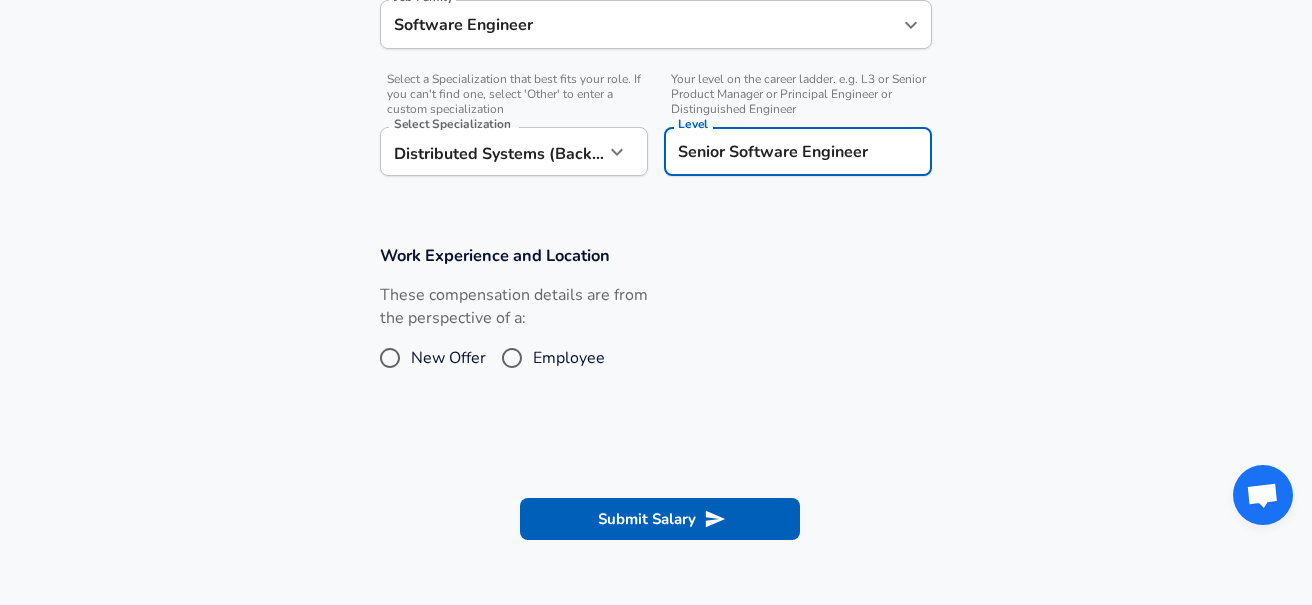 scroll, scrollTop: 652, scrollLeft: 0, axis: vertical 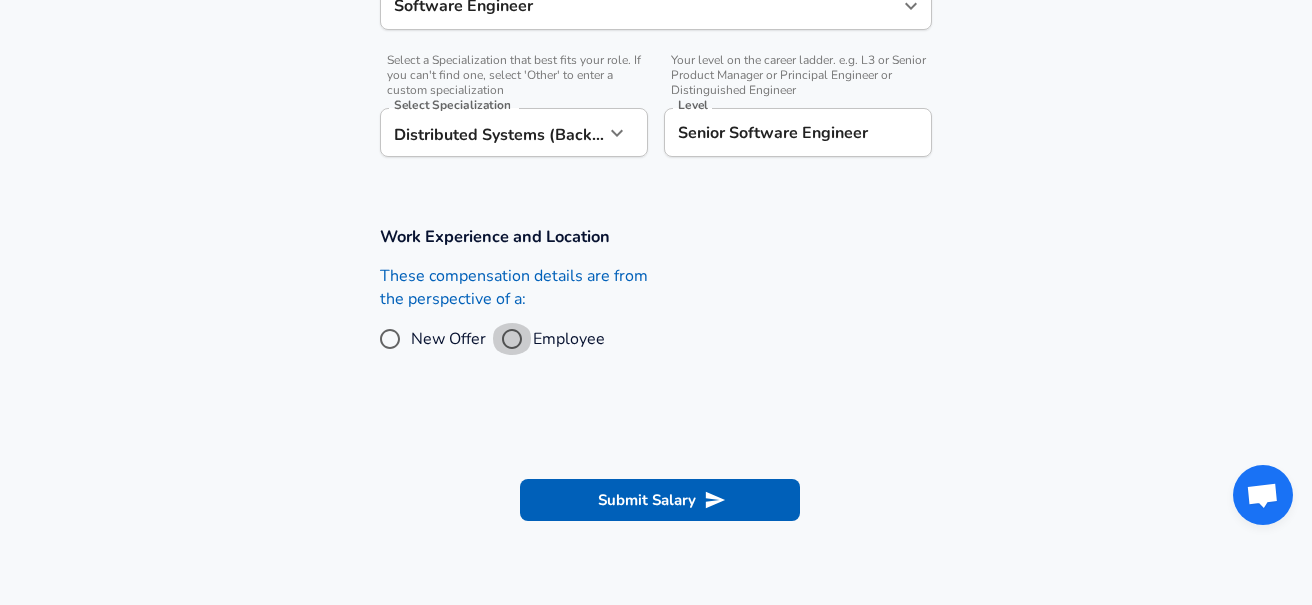 click on "Employee" at bounding box center [512, 339] 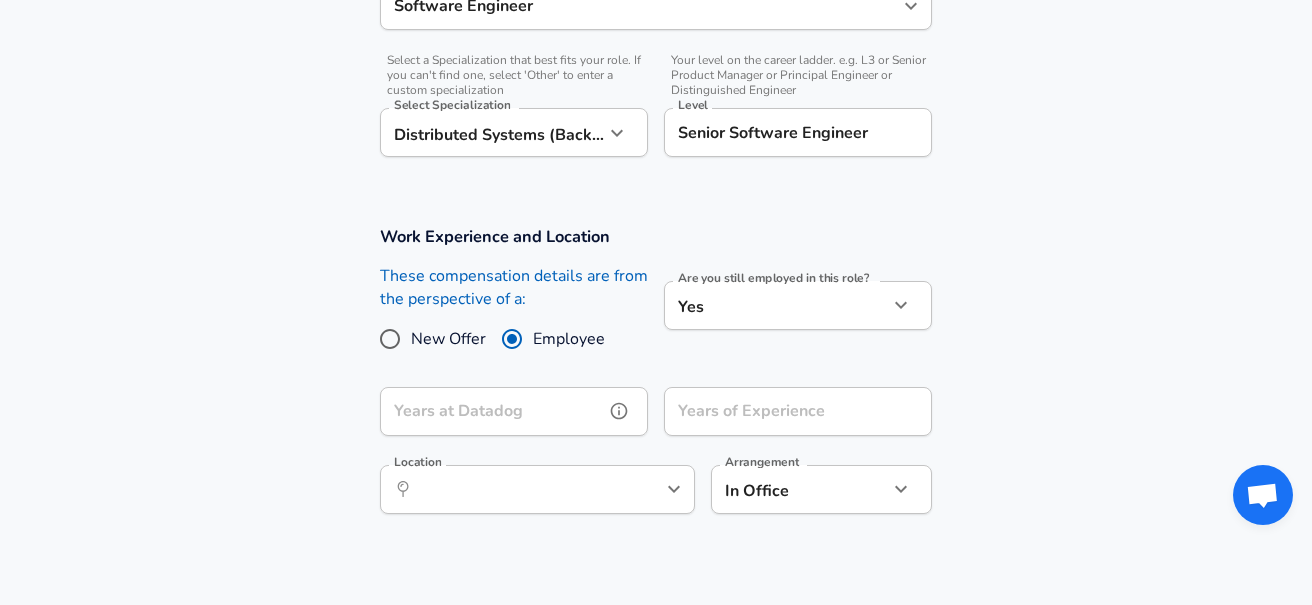 click on "Years at Datadog" at bounding box center (492, 411) 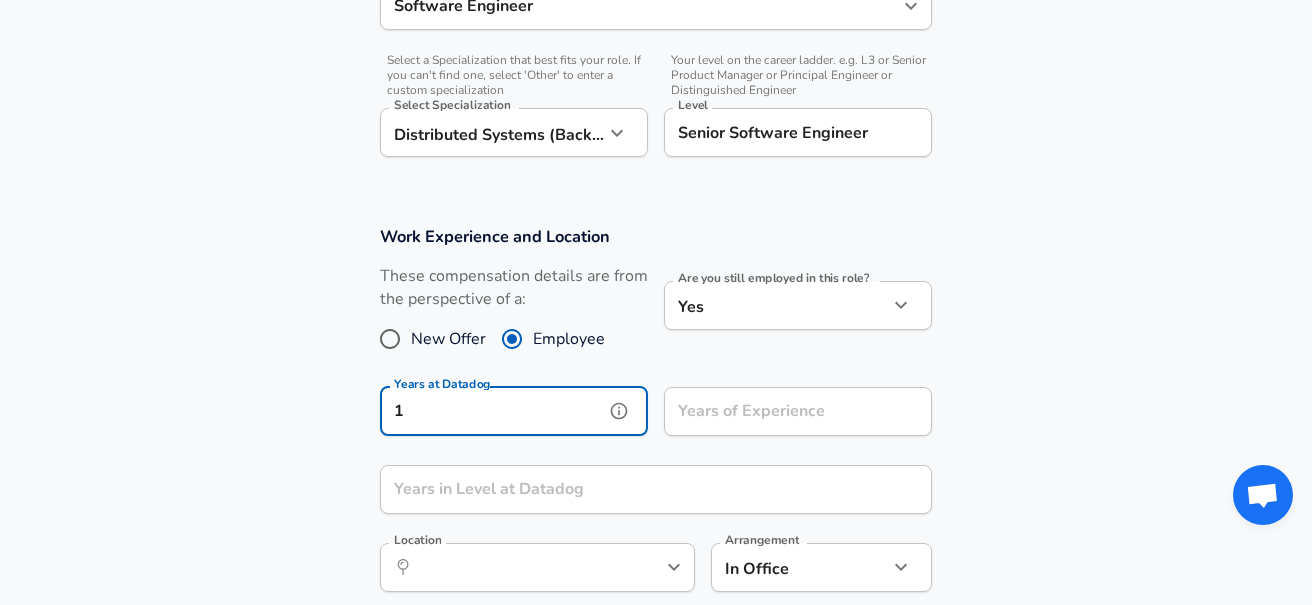 type on "1" 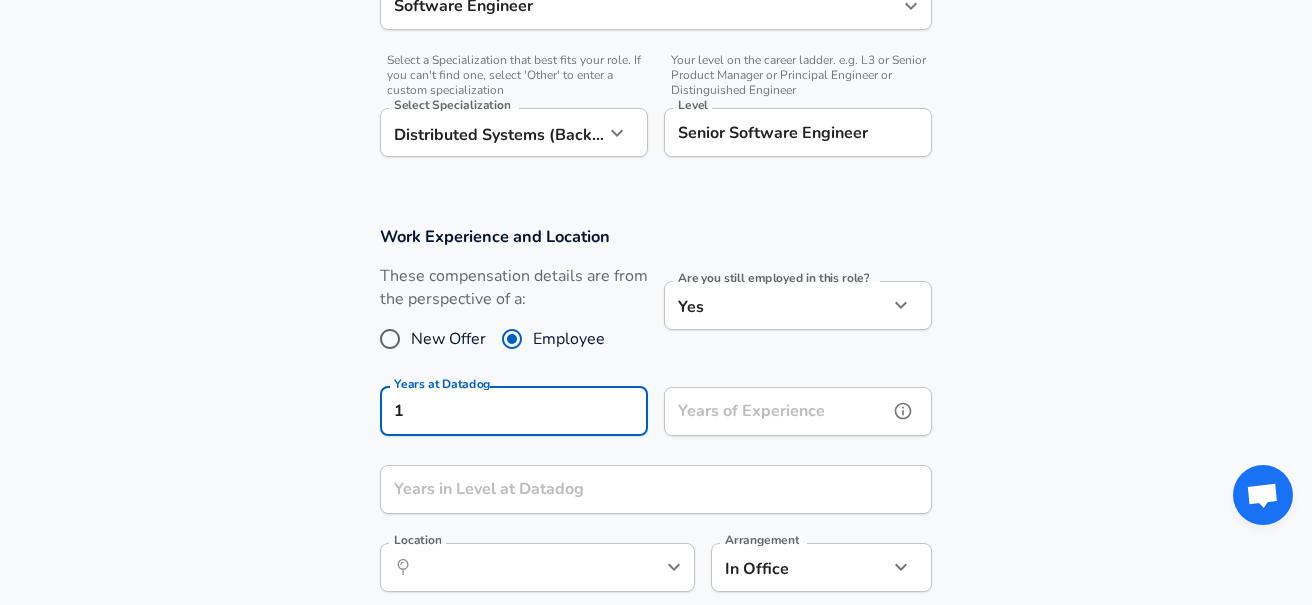 click on "Years of Experience" at bounding box center (776, 411) 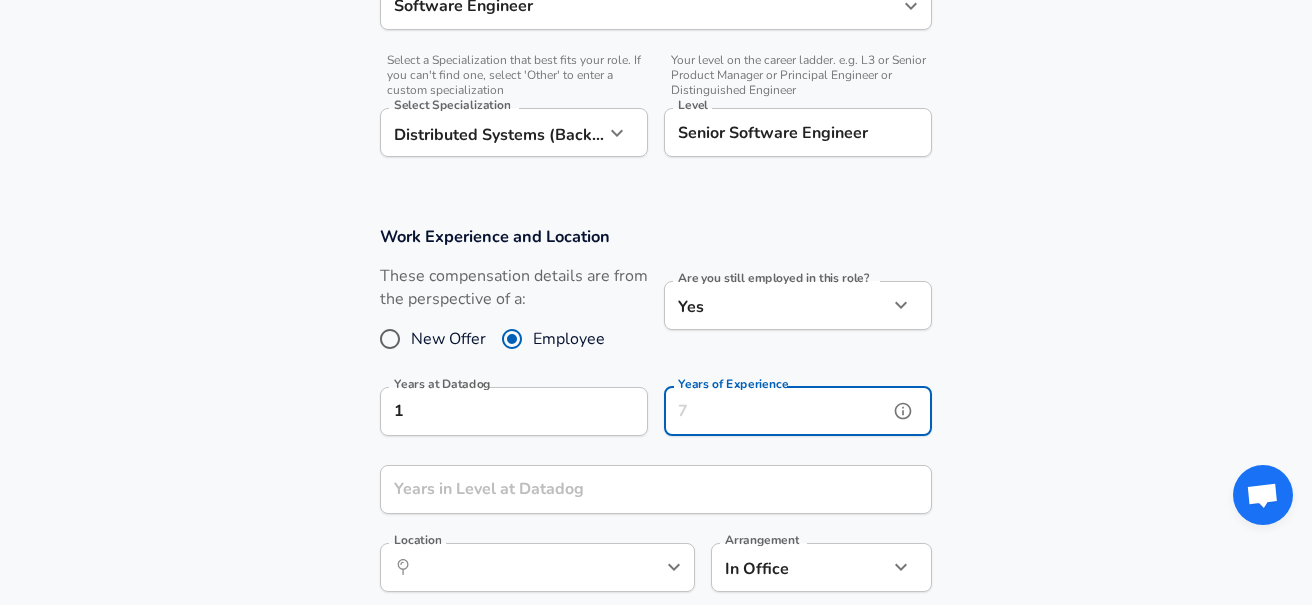 type on "1" 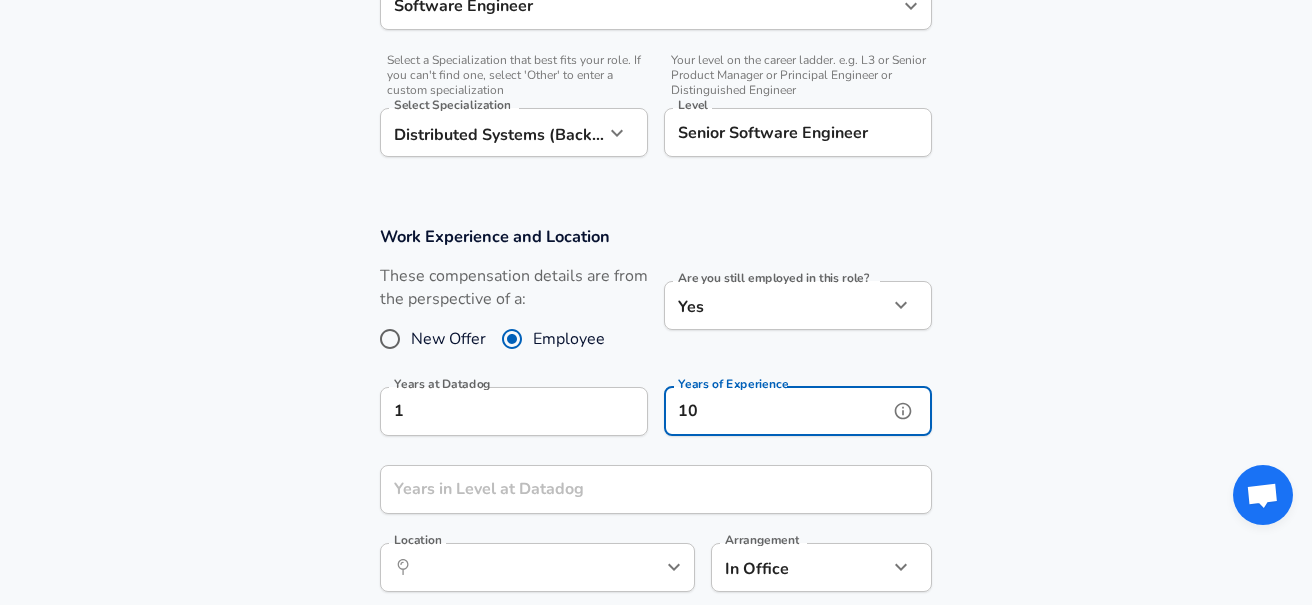 type on "1" 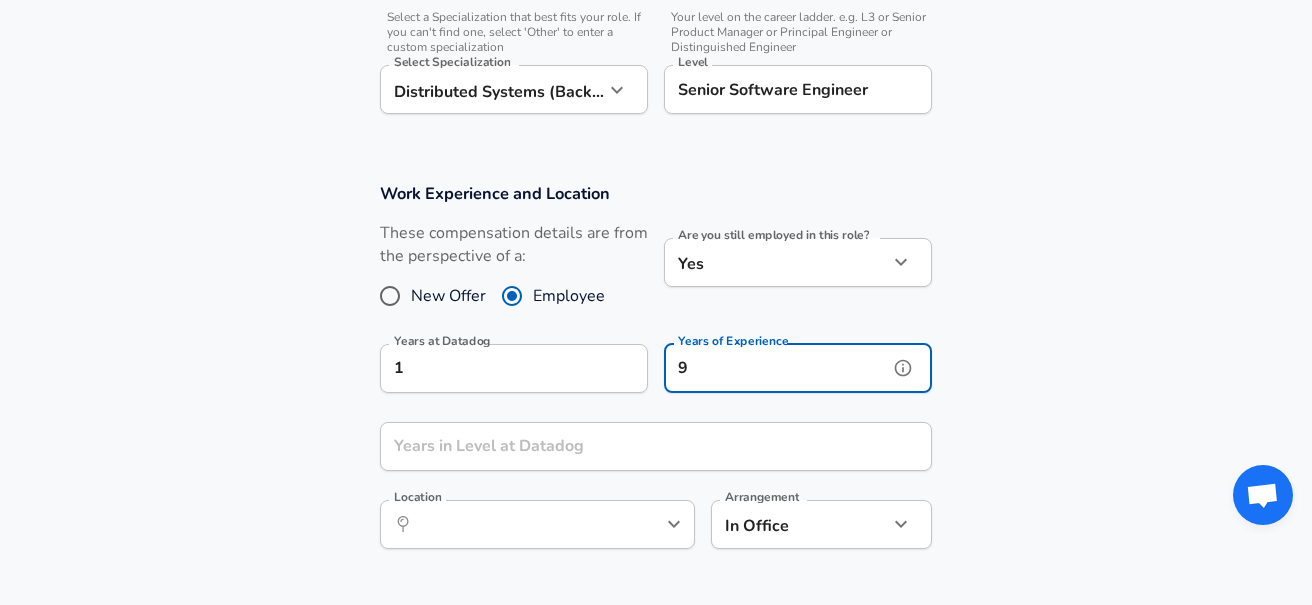 scroll, scrollTop: 770, scrollLeft: 0, axis: vertical 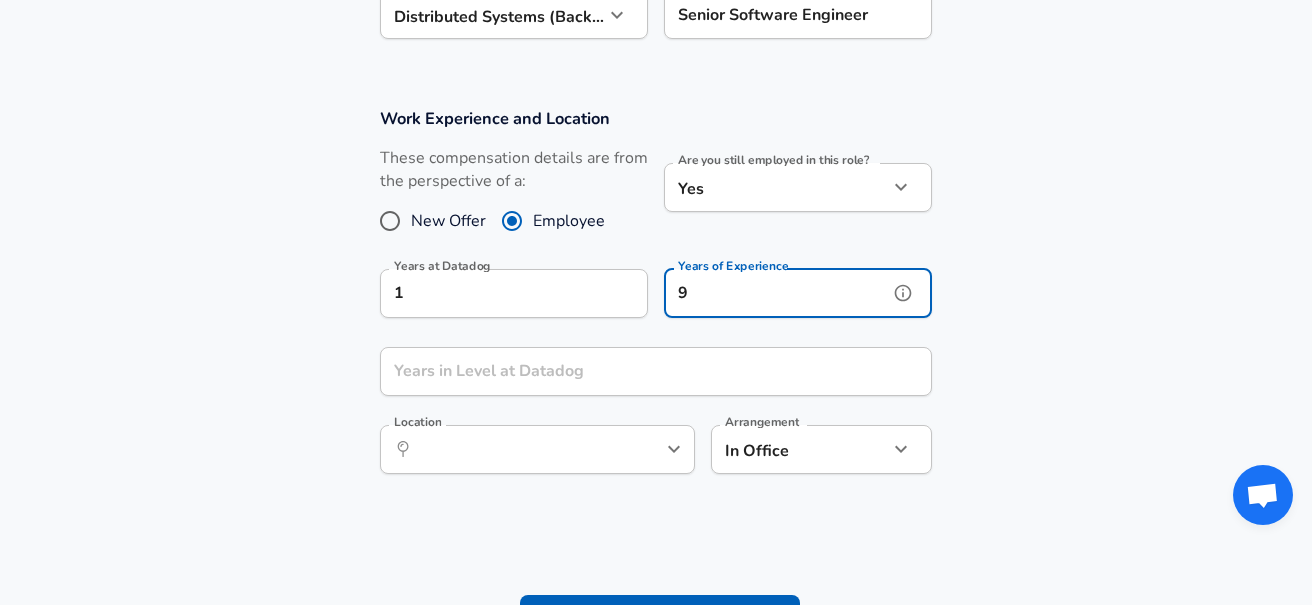 type on "9" 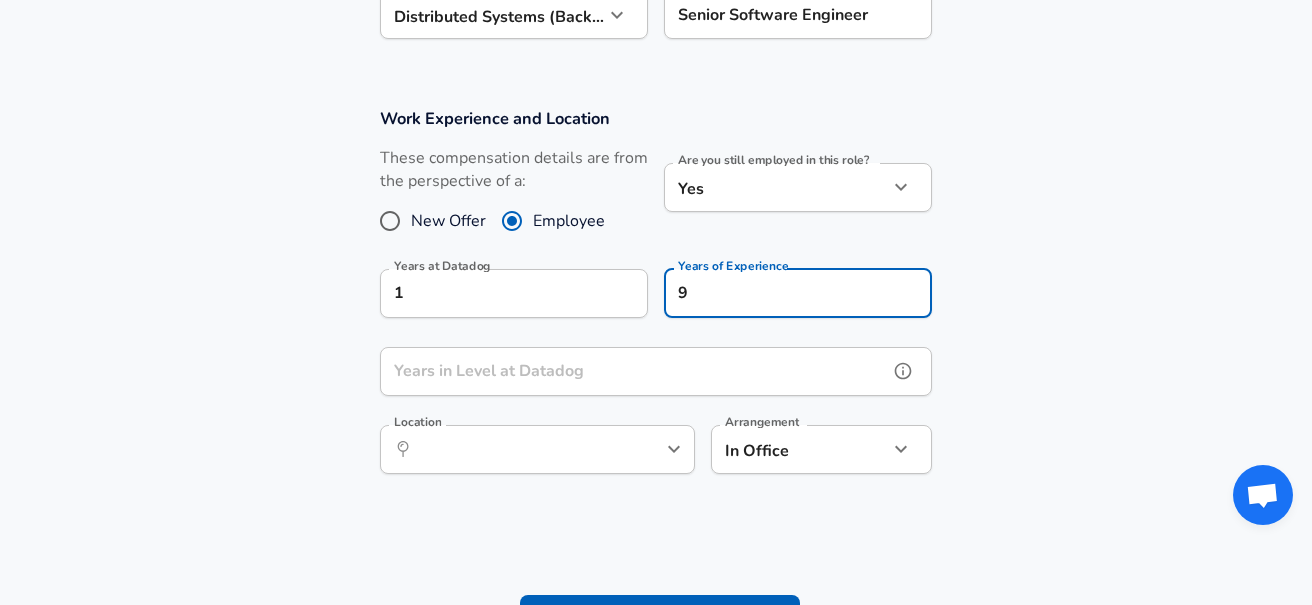 click on "Years in Level at Datadog" at bounding box center [634, 371] 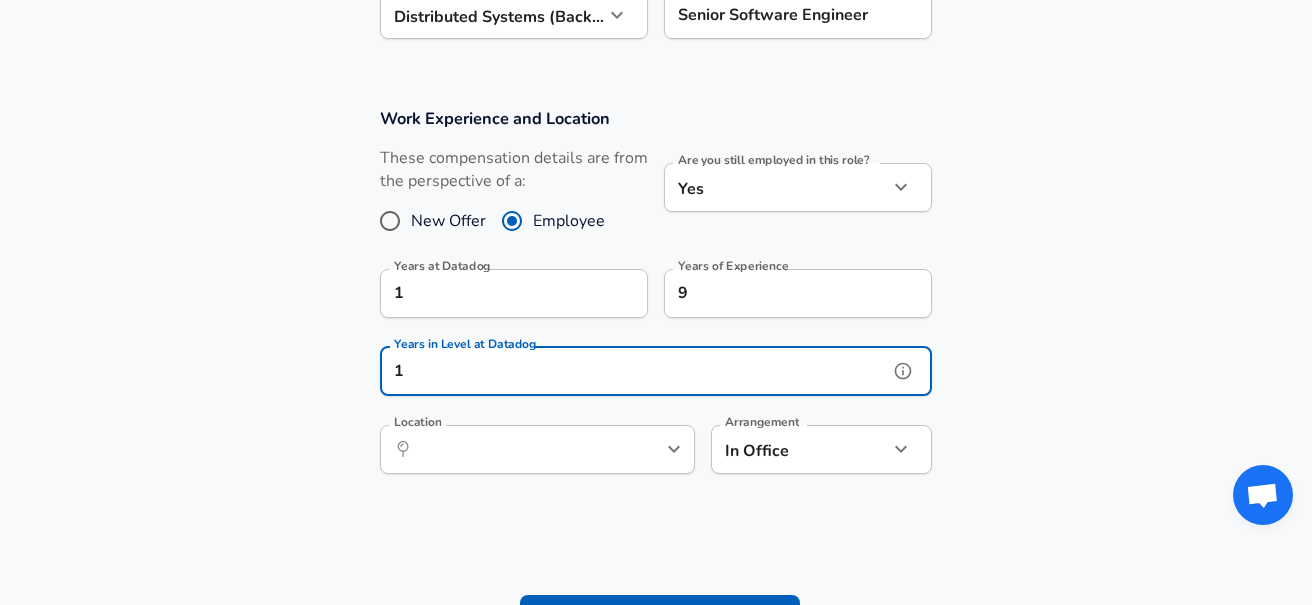 type on "1" 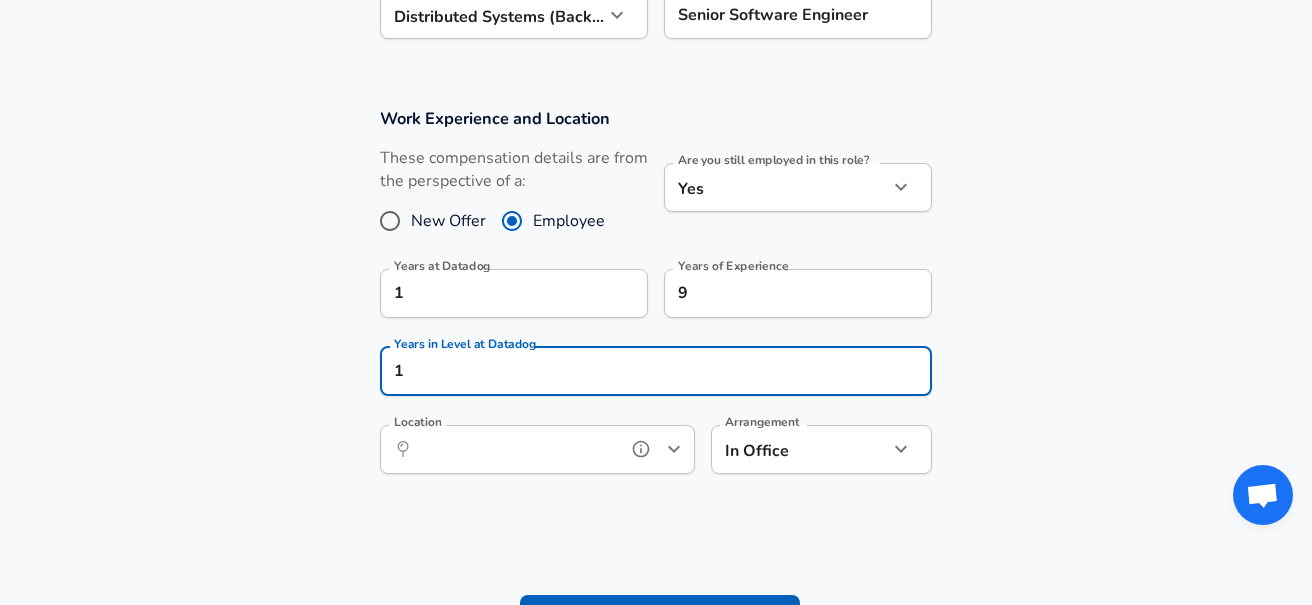 click on "Location" at bounding box center (515, 449) 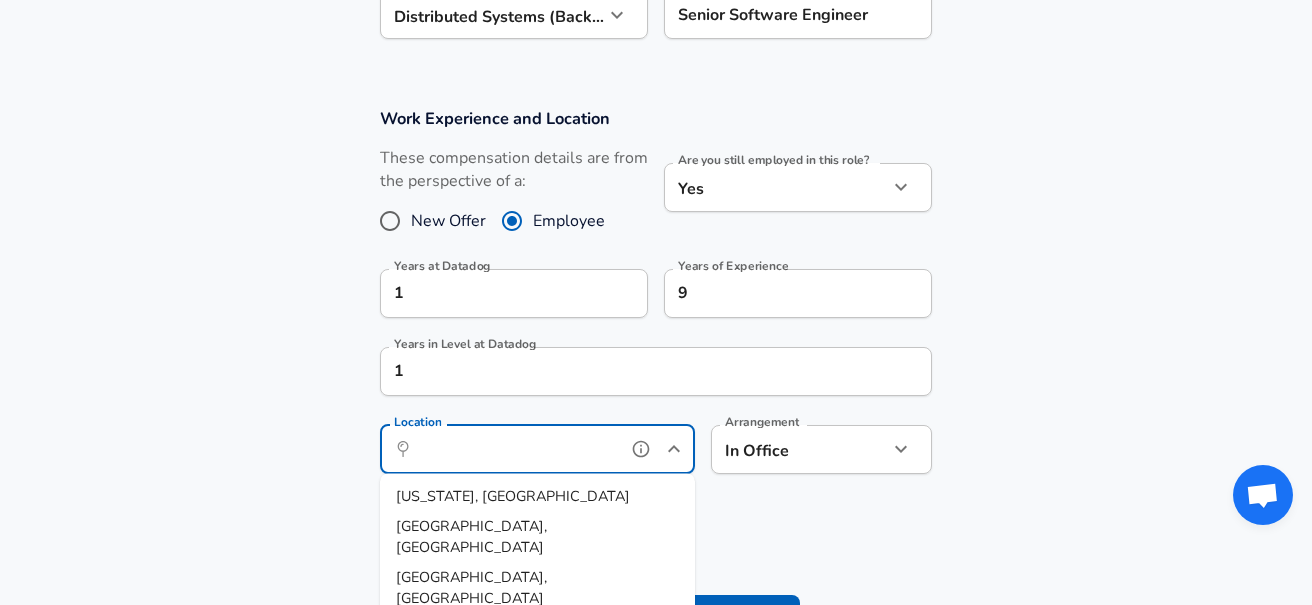 scroll, scrollTop: 0, scrollLeft: 0, axis: both 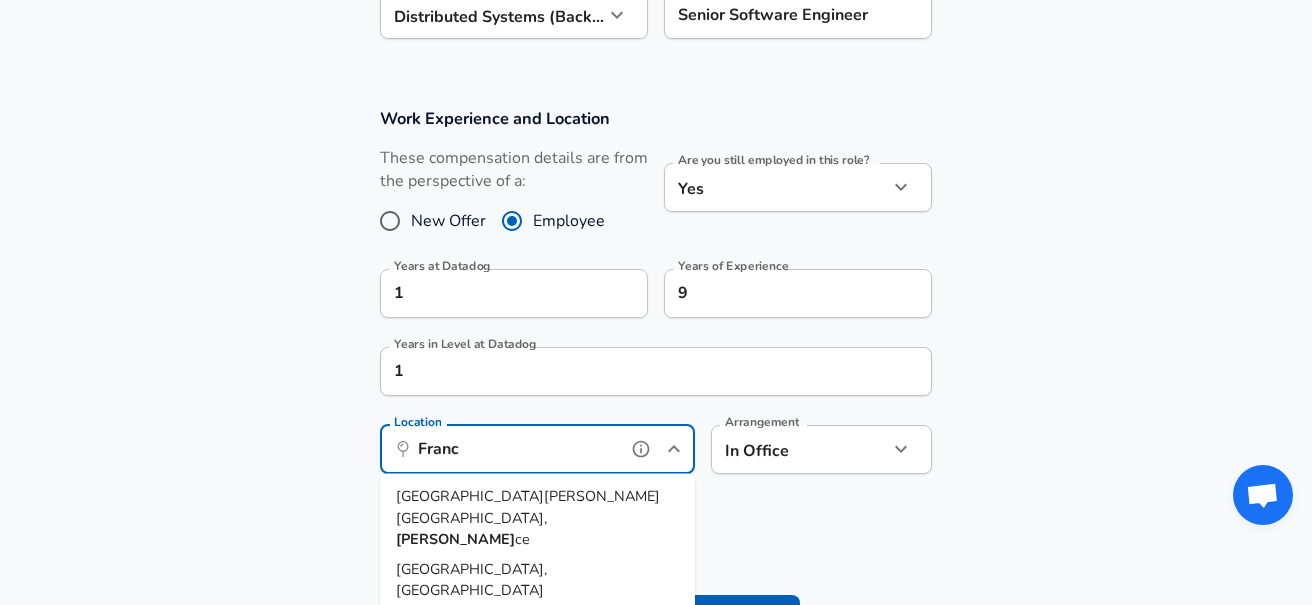 type on "[GEOGRAPHIC_DATA]" 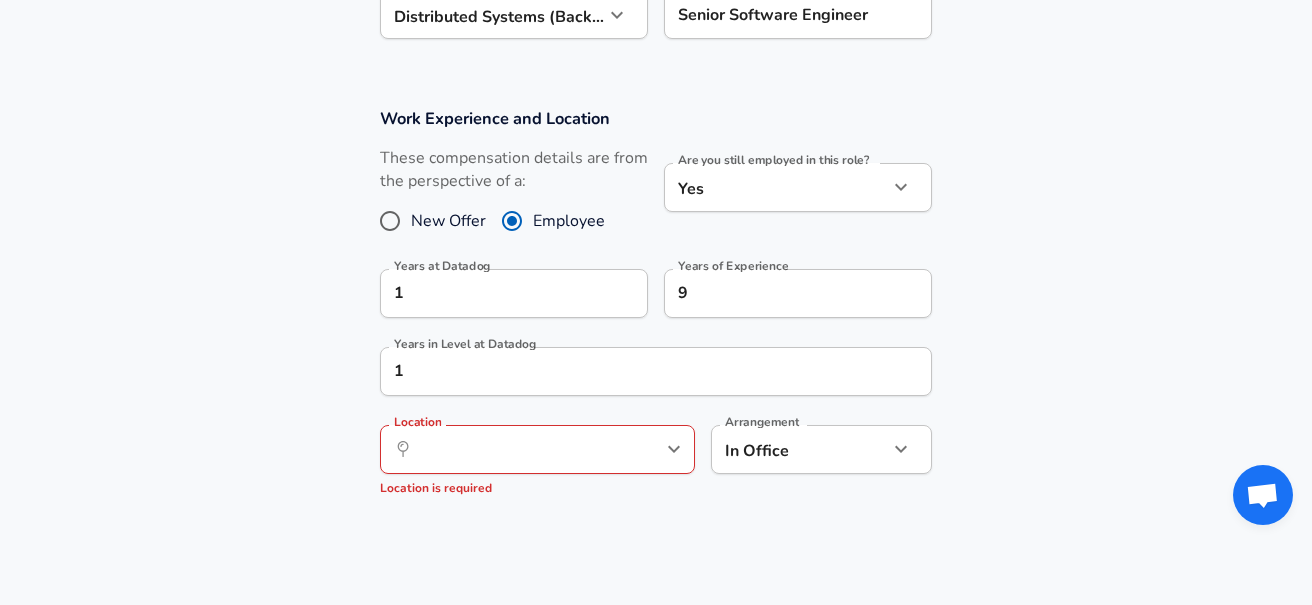 click on "Work Experience and Location These compensation details are from the perspective of a: New Offer Employee Are you still employed in this role? Yes yes Are you still employed in this role? Years at Datadog 1 Years at Datadog Years of Experience 9 Years of Experience Years in Level at Datadog 1 Years in Level at Datadog Location ​ Location Location is required Arrangement In Office office Arrangement" at bounding box center [656, 311] 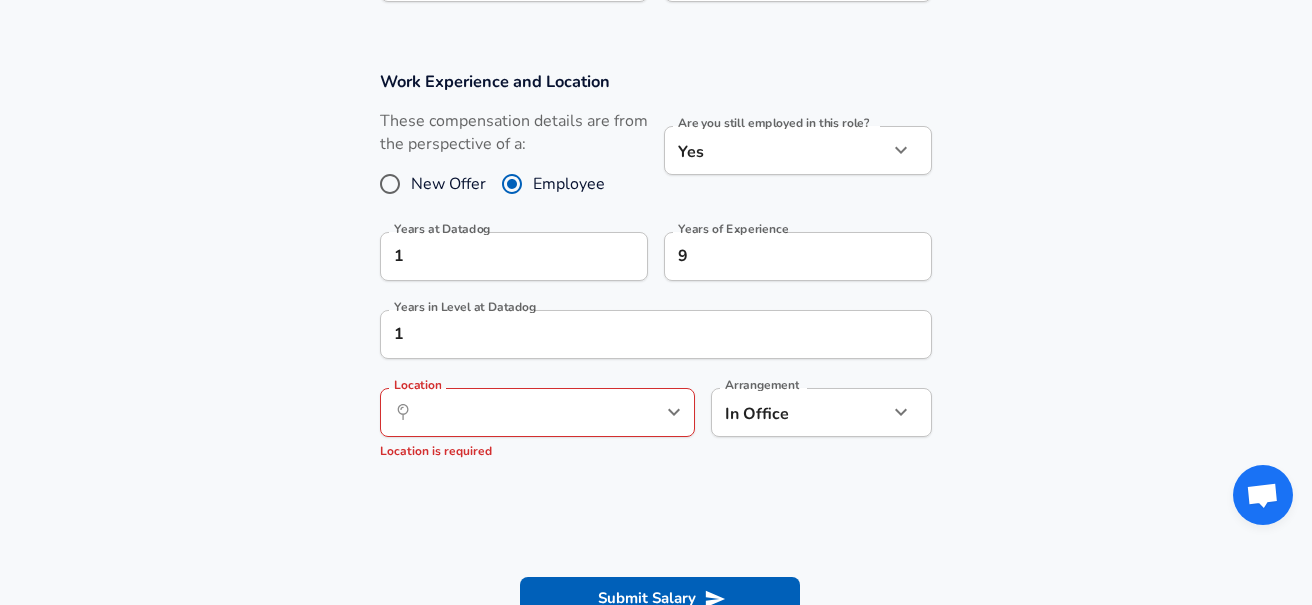 scroll, scrollTop: 859, scrollLeft: 0, axis: vertical 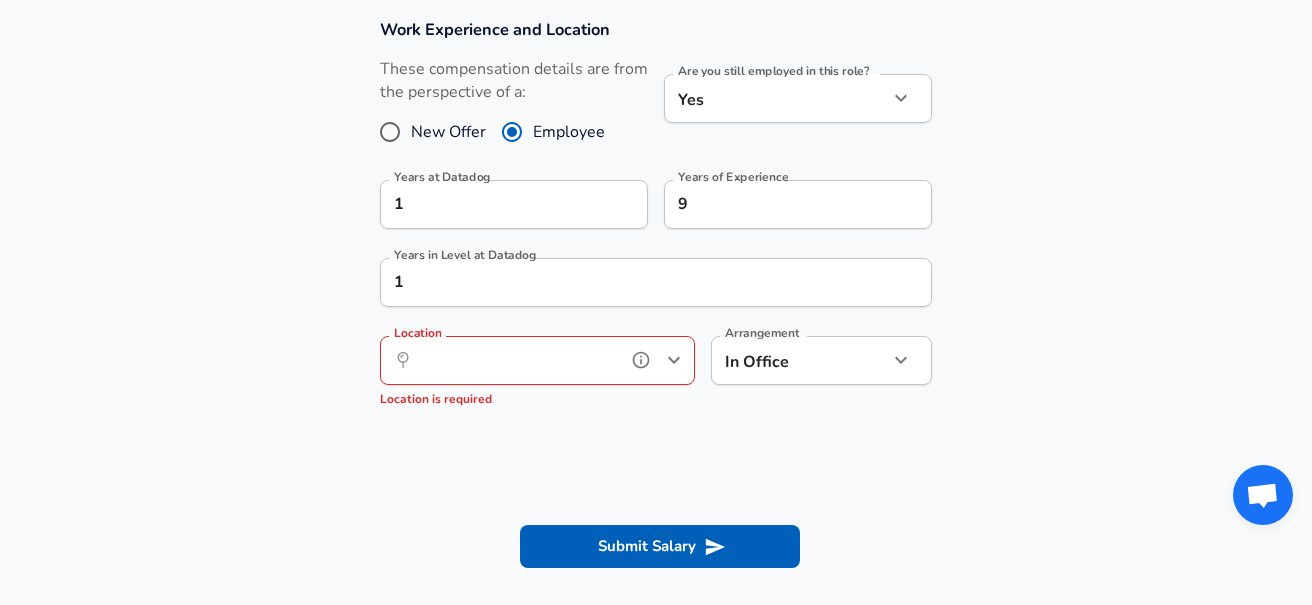 click on "Location" at bounding box center [515, 360] 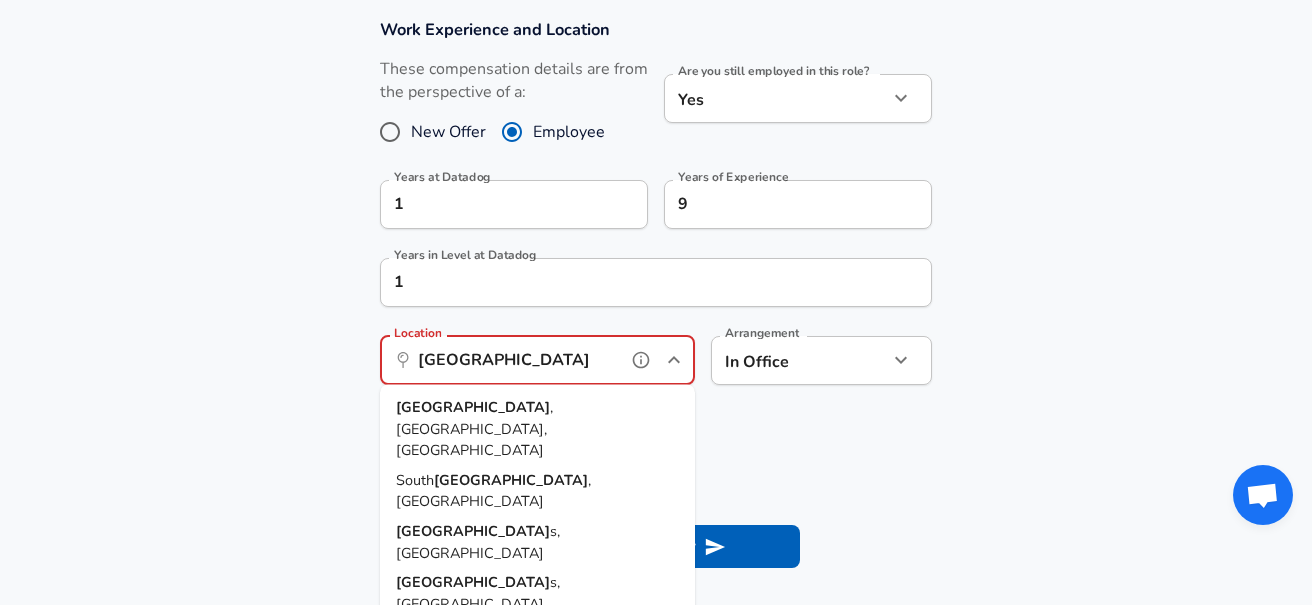 click on ", [GEOGRAPHIC_DATA], [GEOGRAPHIC_DATA]" at bounding box center [474, 428] 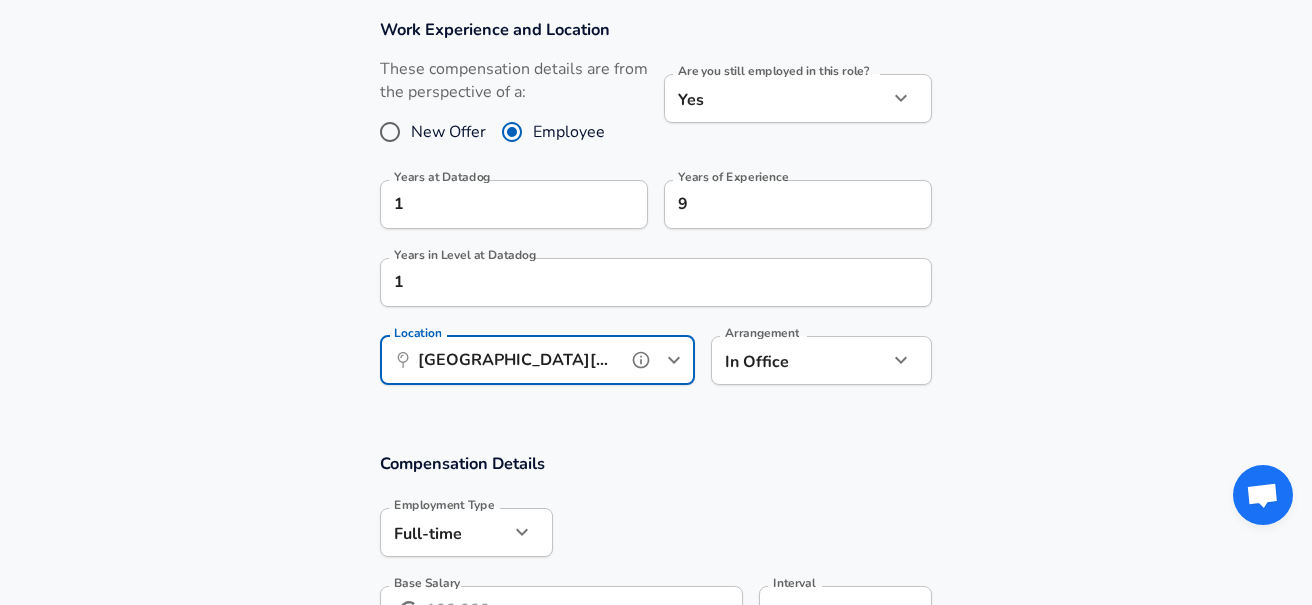 type on "[GEOGRAPHIC_DATA][PERSON_NAME][GEOGRAPHIC_DATA], [GEOGRAPHIC_DATA]" 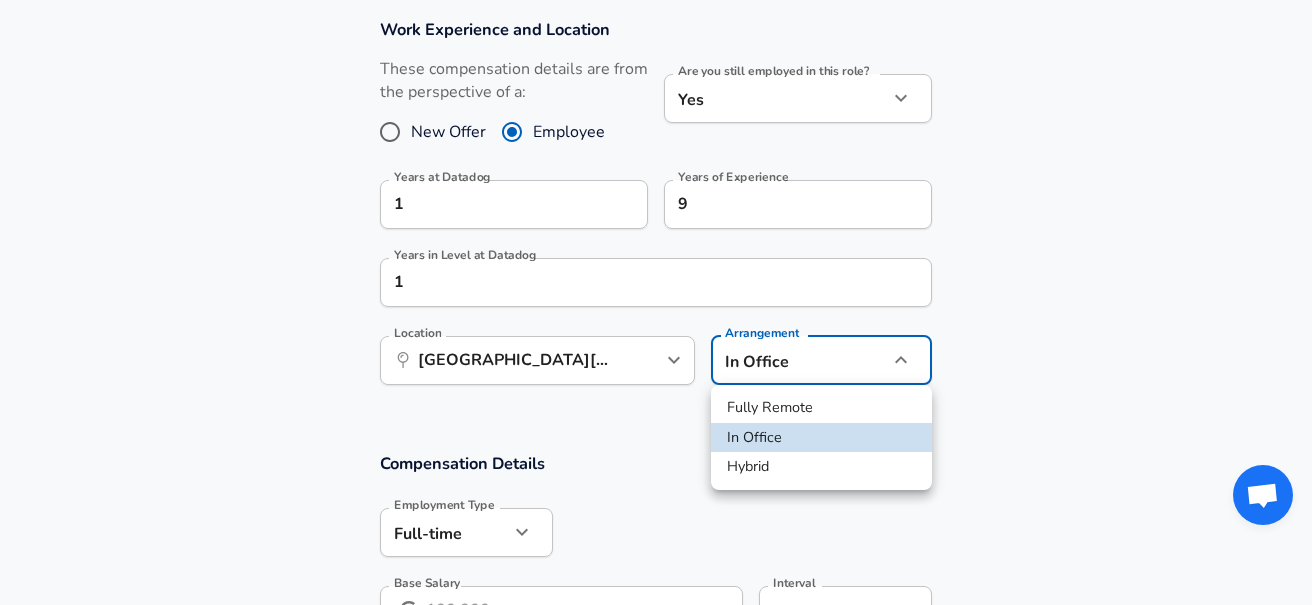 click on "We value your privacy We use cookies to enhance your browsing experience, serve personalized ads or content, and analyze our traffic. By clicking "Accept All", you consent to our use of cookies. Customize    Accept All   Customize Consent Preferences   We use cookies to help you navigate efficiently and perform certain functions. You will find detailed information about all cookies under each consent category below. The cookies that are categorized as "Necessary" are stored on your browser as they are essential for enabling the basic functionalities of the site. ...  Show more Necessary Always Active Necessary cookies are required to enable the basic features of this site, such as providing secure log-in or adjusting your consent preferences. These cookies do not store any personally identifiable data. Cookie _GRECAPTCHA Duration 5 months 27 days Description Google Recaptcha service sets this cookie to identify bots to protect the website against malicious spam attacks. Cookie __stripe_mid Duration 1 year MR" at bounding box center (656, -557) 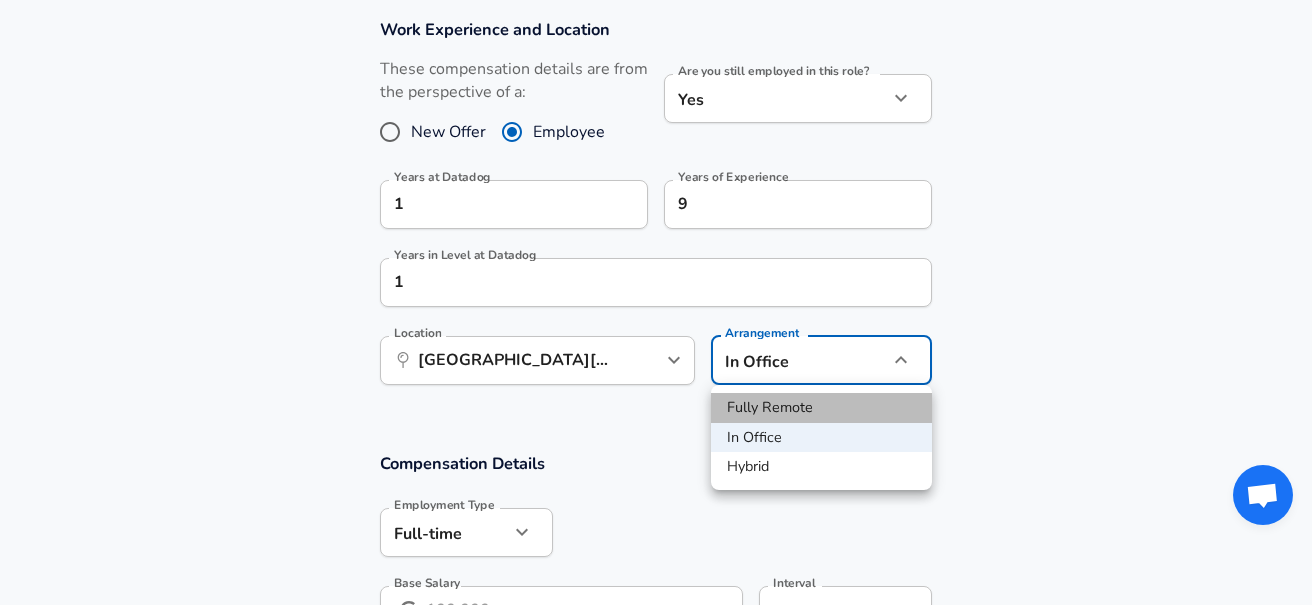 click on "Fully Remote" at bounding box center [821, 408] 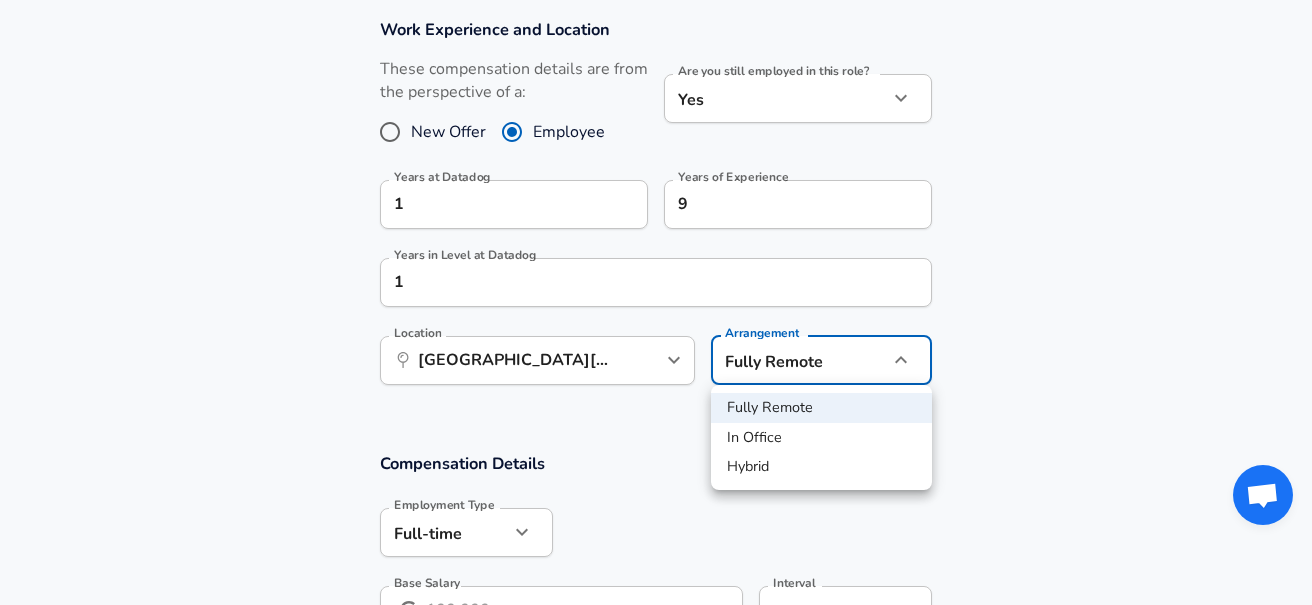 click on "We value your privacy We use cookies to enhance your browsing experience, serve personalized ads or content, and analyze our traffic. By clicking "Accept All", you consent to our use of cookies. Customize    Accept All   Customize Consent Preferences   We use cookies to help you navigate efficiently and perform certain functions. You will find detailed information about all cookies under each consent category below. The cookies that are categorized as "Necessary" are stored on your browser as they are essential for enabling the basic functionalities of the site. ...  Show more Necessary Always Active Necessary cookies are required to enable the basic features of this site, such as providing secure log-in or adjusting your consent preferences. These cookies do not store any personally identifiable data. Cookie _GRECAPTCHA Duration 5 months 27 days Description Google Recaptcha service sets this cookie to identify bots to protect the website against malicious spam attacks. Cookie __stripe_mid Duration 1 year MR" at bounding box center (656, -557) 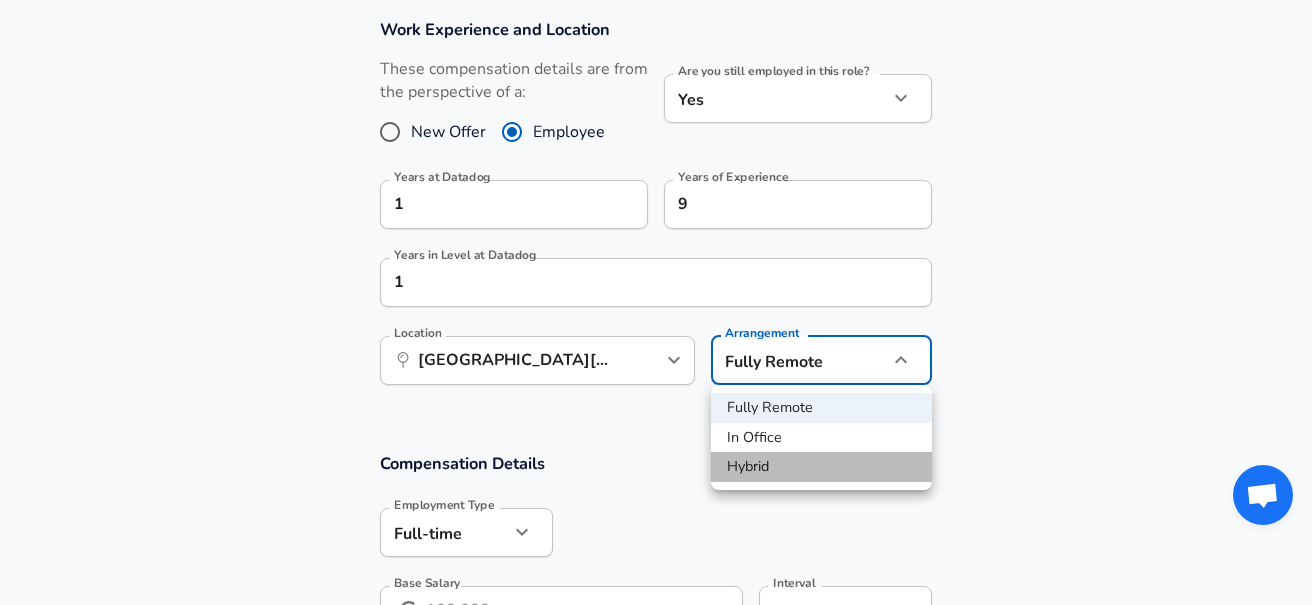 click on "Hybrid" at bounding box center (821, 467) 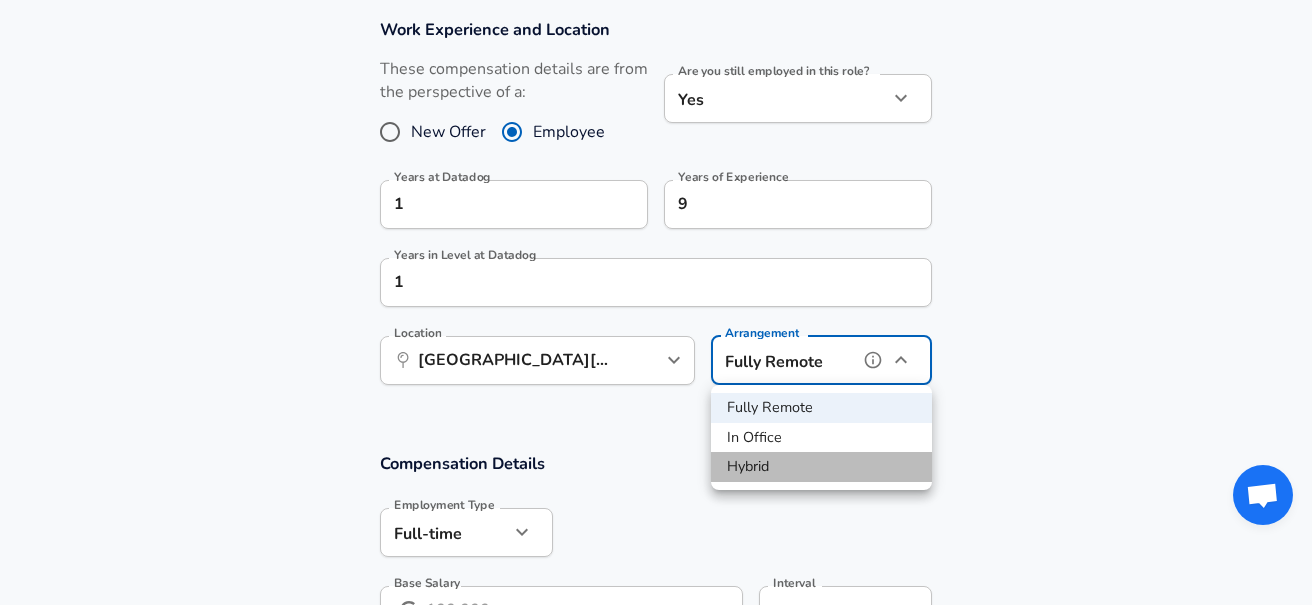 type on "hybrid" 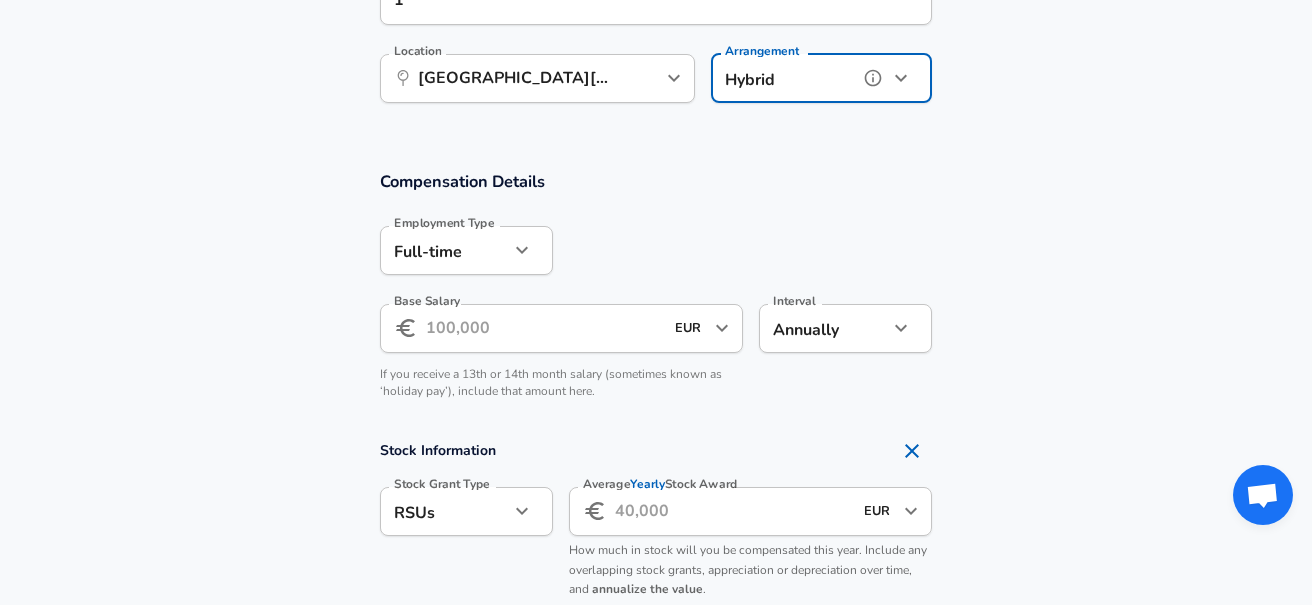scroll, scrollTop: 1150, scrollLeft: 0, axis: vertical 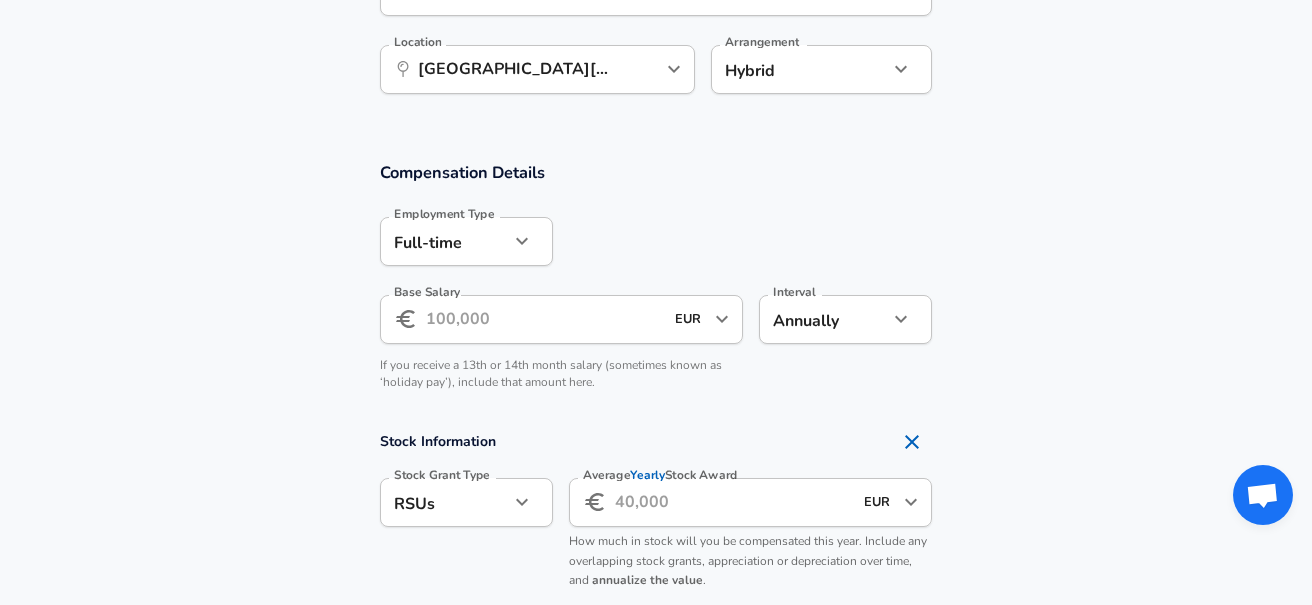 click on "Base Salary" at bounding box center (544, 319) 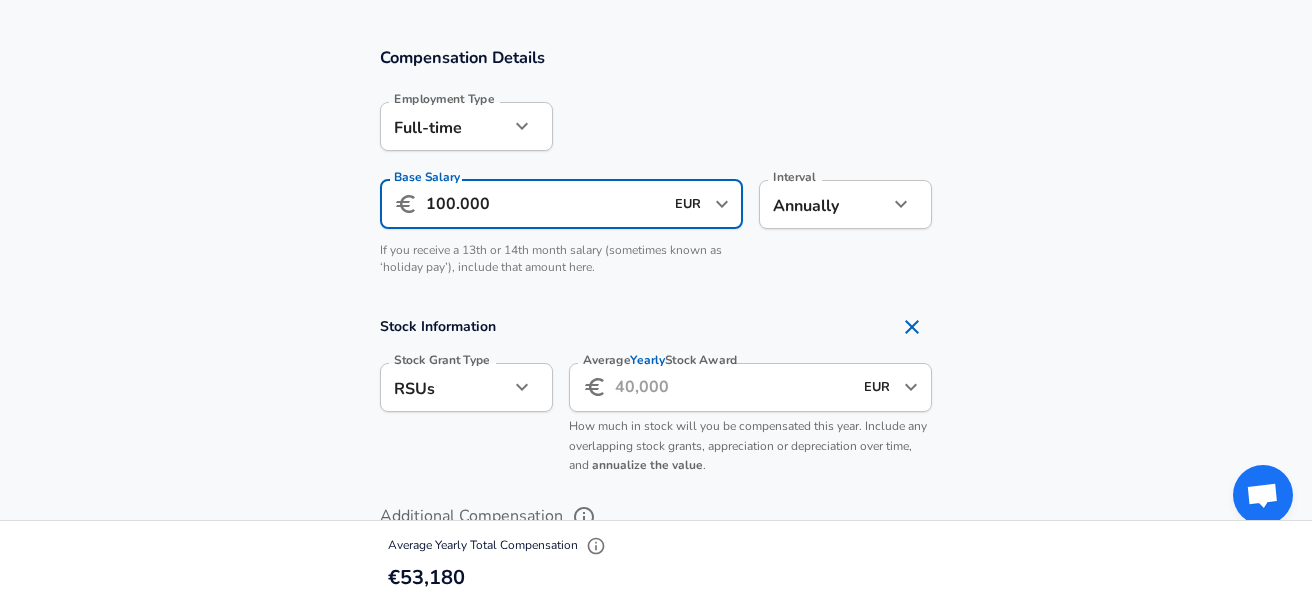 scroll, scrollTop: 1410, scrollLeft: 0, axis: vertical 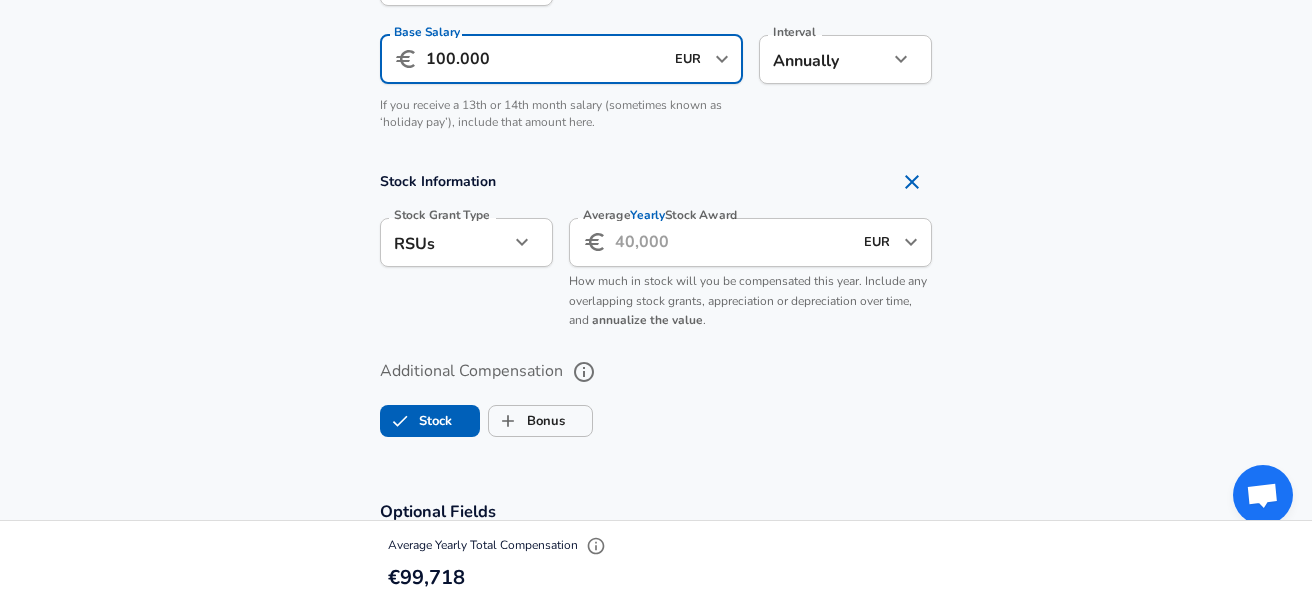 type on "100.000" 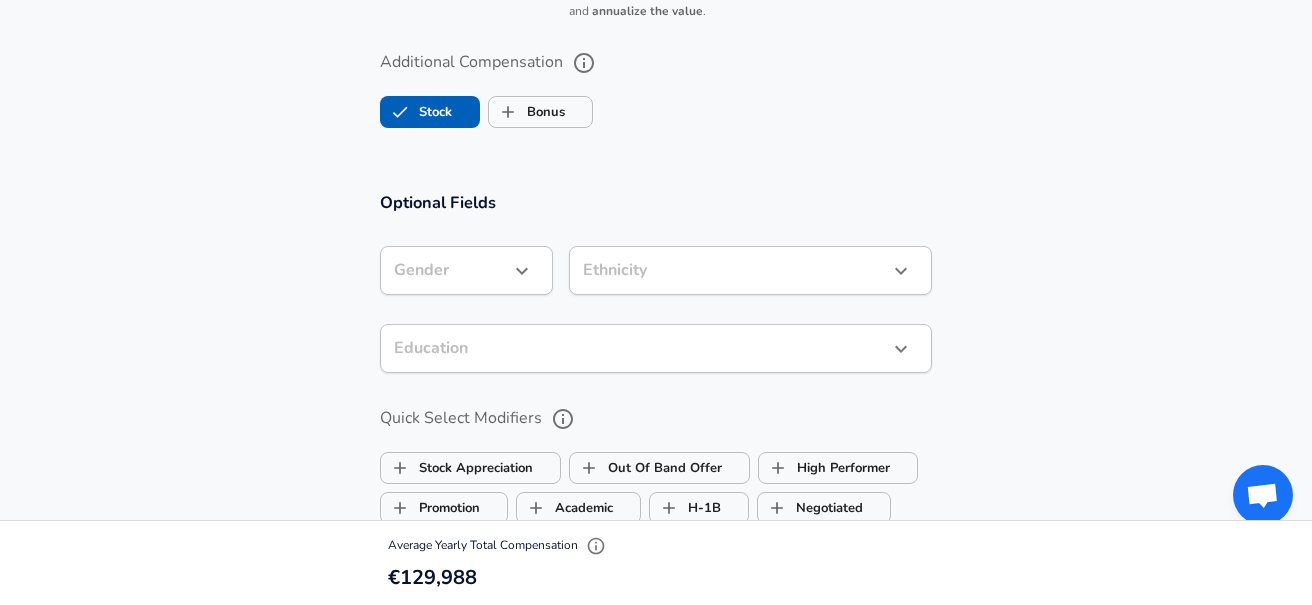 scroll, scrollTop: 1720, scrollLeft: 0, axis: vertical 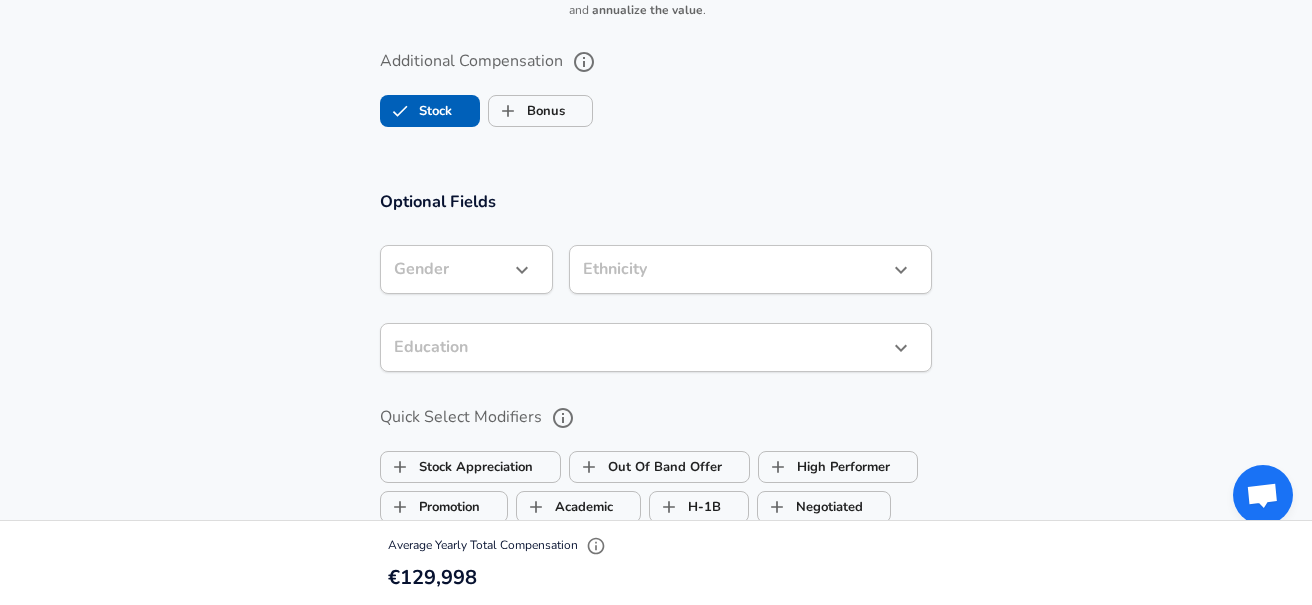 type on "30.000" 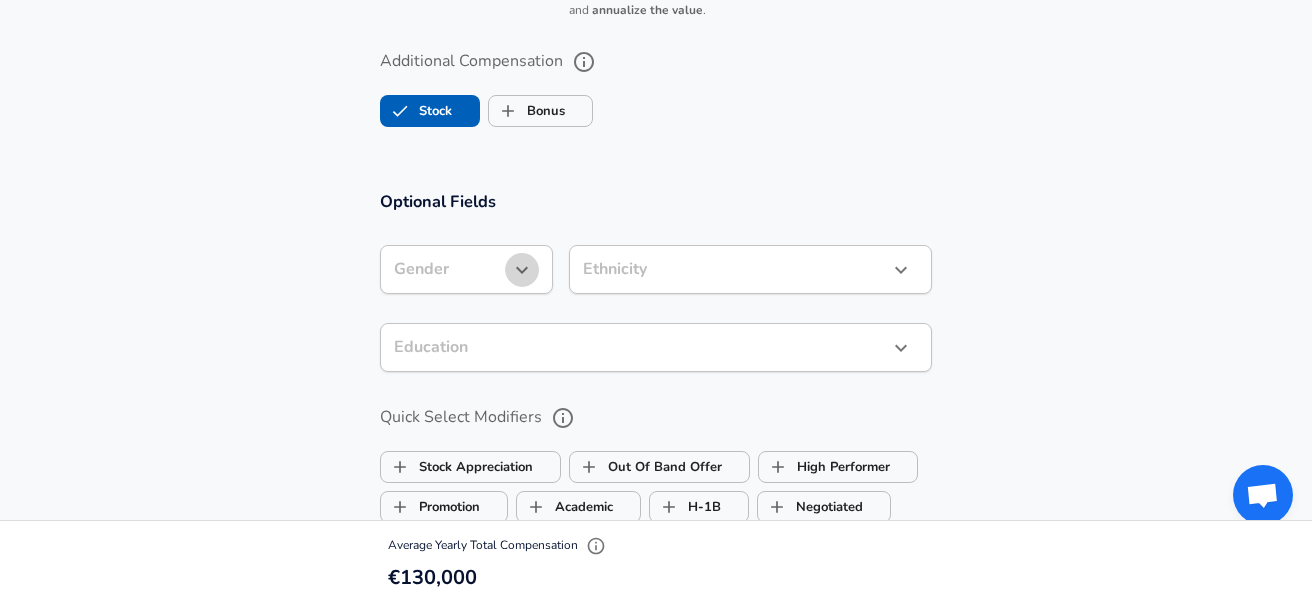 click at bounding box center (522, 270) 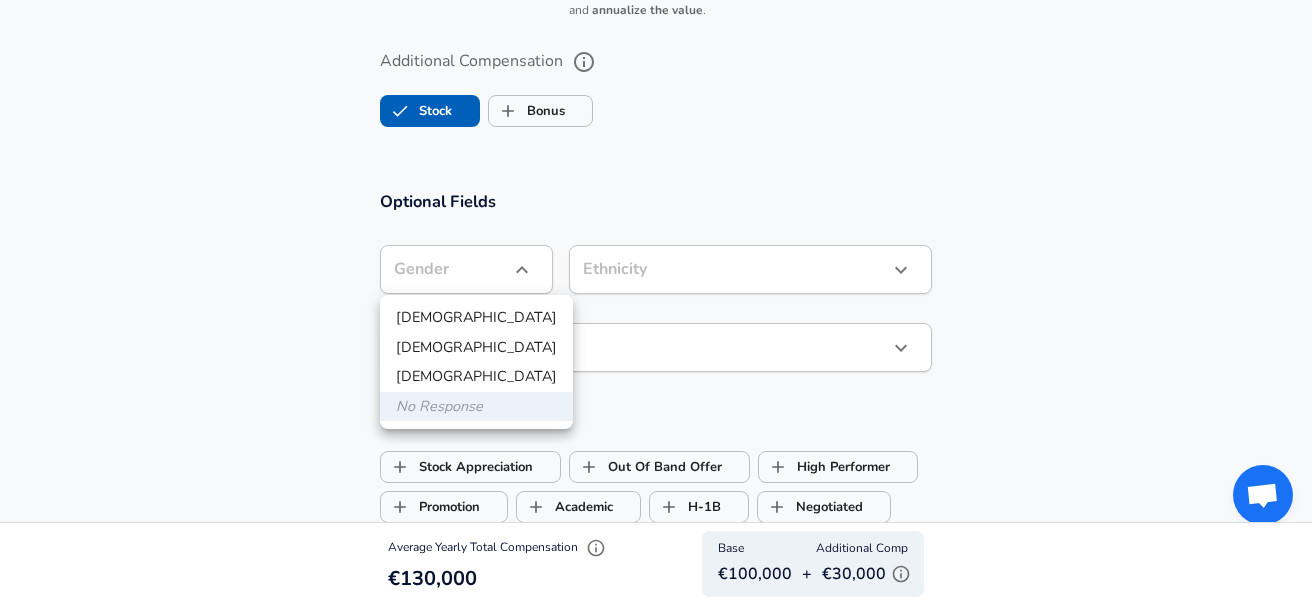 click on "[DEMOGRAPHIC_DATA]" at bounding box center (476, 318) 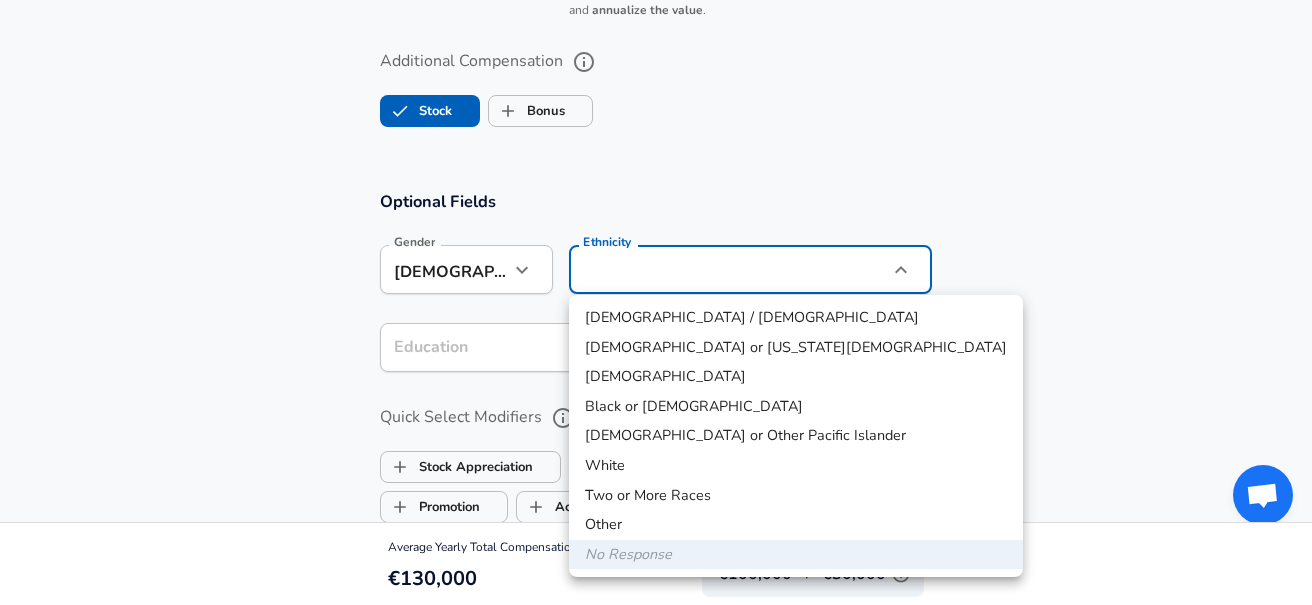 click on "We value your privacy We use cookies to enhance your browsing experience, serve personalized ads or content, and analyze our traffic. By clicking "Accept All", you consent to our use of cookies. Customize    Accept All   Customize Consent Preferences   We use cookies to help you navigate efficiently and perform certain functions. You will find detailed information about all cookies under each consent category below. The cookies that are categorized as "Necessary" are stored on your browser as they are essential for enabling the basic functionalities of the site. ...  Show more Necessary Always Active Necessary cookies are required to enable the basic features of this site, such as providing secure log-in or adjusting your consent preferences. These cookies do not store any personally identifiable data. Cookie _GRECAPTCHA Duration 5 months 27 days Description Google Recaptcha service sets this cookie to identify bots to protect the website against malicious spam attacks. Cookie __stripe_mid Duration 1 year MR" at bounding box center [656, -1418] 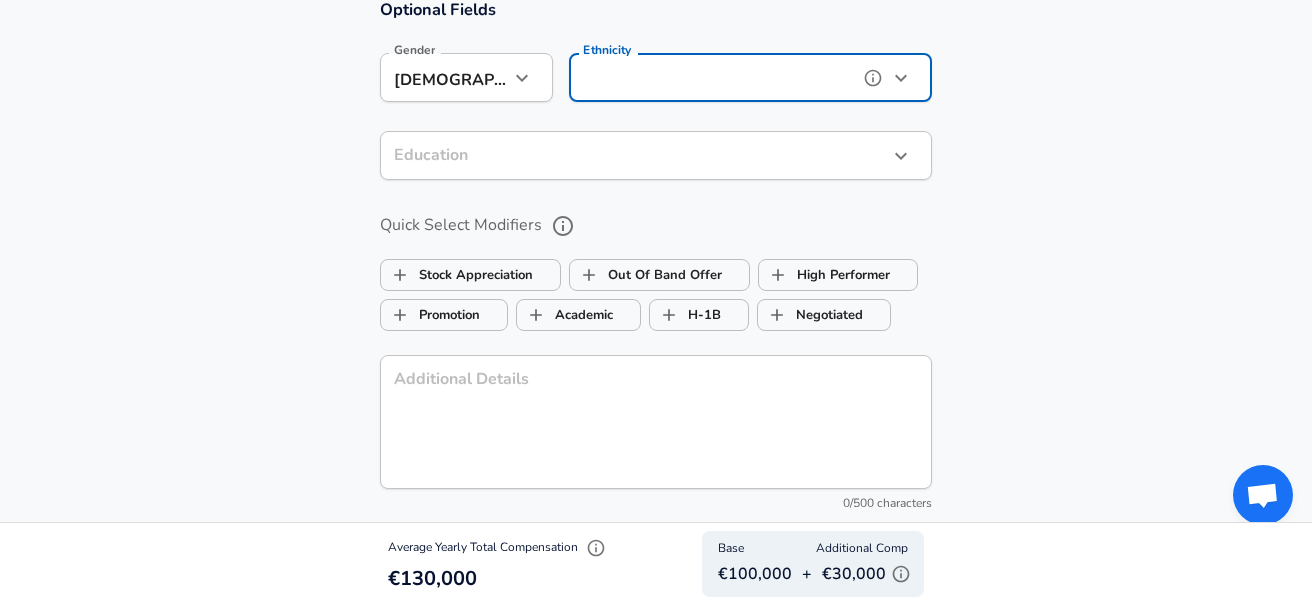 scroll, scrollTop: 1964, scrollLeft: 0, axis: vertical 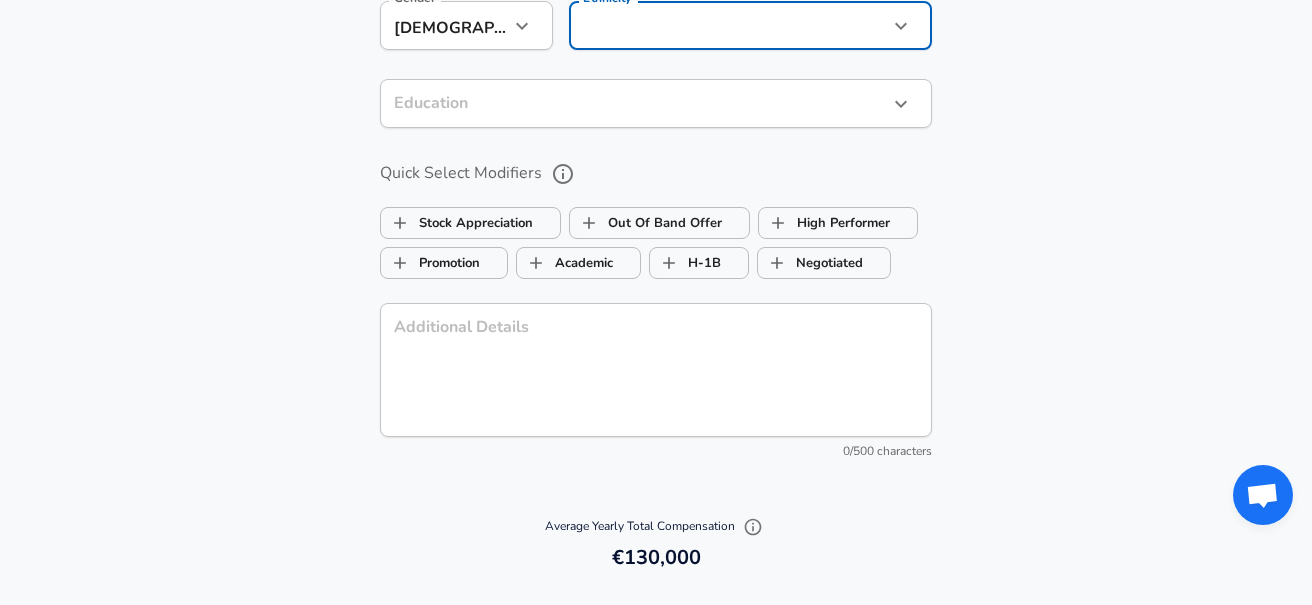 click on "We value your privacy We use cookies to enhance your browsing experience, serve personalized ads or content, and analyze our traffic. By clicking "Accept All", you consent to our use of cookies. Customize    Accept All   Customize Consent Preferences   We use cookies to help you navigate efficiently and perform certain functions. You will find detailed information about all cookies under each consent category below. The cookies that are categorized as "Necessary" are stored on your browser as they are essential for enabling the basic functionalities of the site. ...  Show more Necessary Always Active Necessary cookies are required to enable the basic features of this site, such as providing secure log-in or adjusting your consent preferences. These cookies do not store any personally identifiable data. Cookie _GRECAPTCHA Duration 5 months 27 days Description Google Recaptcha service sets this cookie to identify bots to protect the website against malicious spam attacks. Cookie __stripe_mid Duration 1 year MR" at bounding box center [656, -1662] 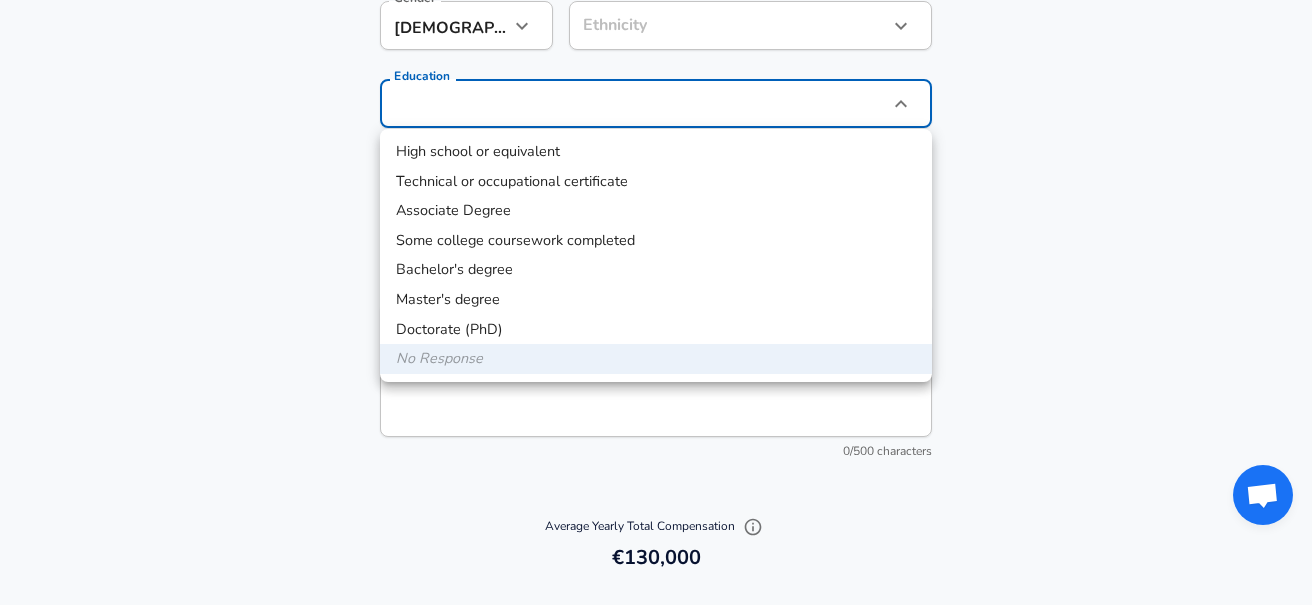 click on "Doctorate (PhD)" at bounding box center [656, 330] 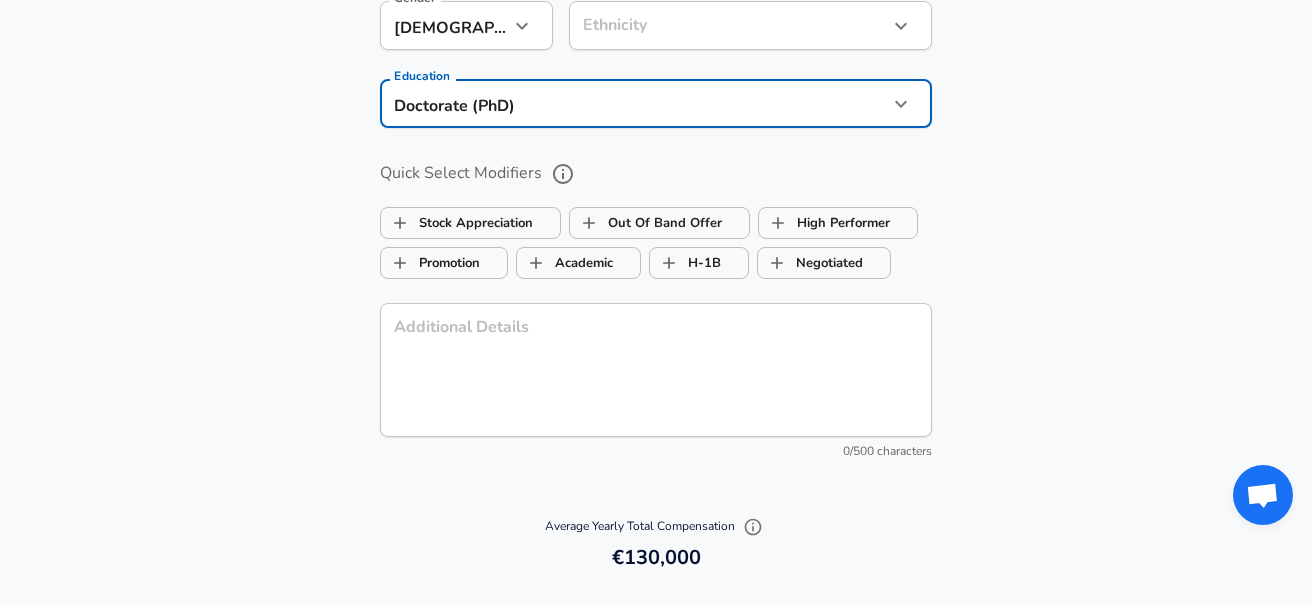 click on "We value your privacy We use cookies to enhance your browsing experience, serve personalized ads or content, and analyze our traffic. By clicking "Accept All", you consent to our use of cookies. Customize    Accept All   Customize Consent Preferences   We use cookies to help you navigate efficiently and perform certain functions. You will find detailed information about all cookies under each consent category below. The cookies that are categorized as "Necessary" are stored on your browser as they are essential for enabling the basic functionalities of the site. ...  Show more Necessary Always Active Necessary cookies are required to enable the basic features of this site, such as providing secure log-in or adjusting your consent preferences. These cookies do not store any personally identifiable data. Cookie _GRECAPTCHA Duration 5 months 27 days Description Google Recaptcha service sets this cookie to identify bots to protect the website against malicious spam attacks. Cookie __stripe_mid Duration 1 year MR" at bounding box center (656, -1662) 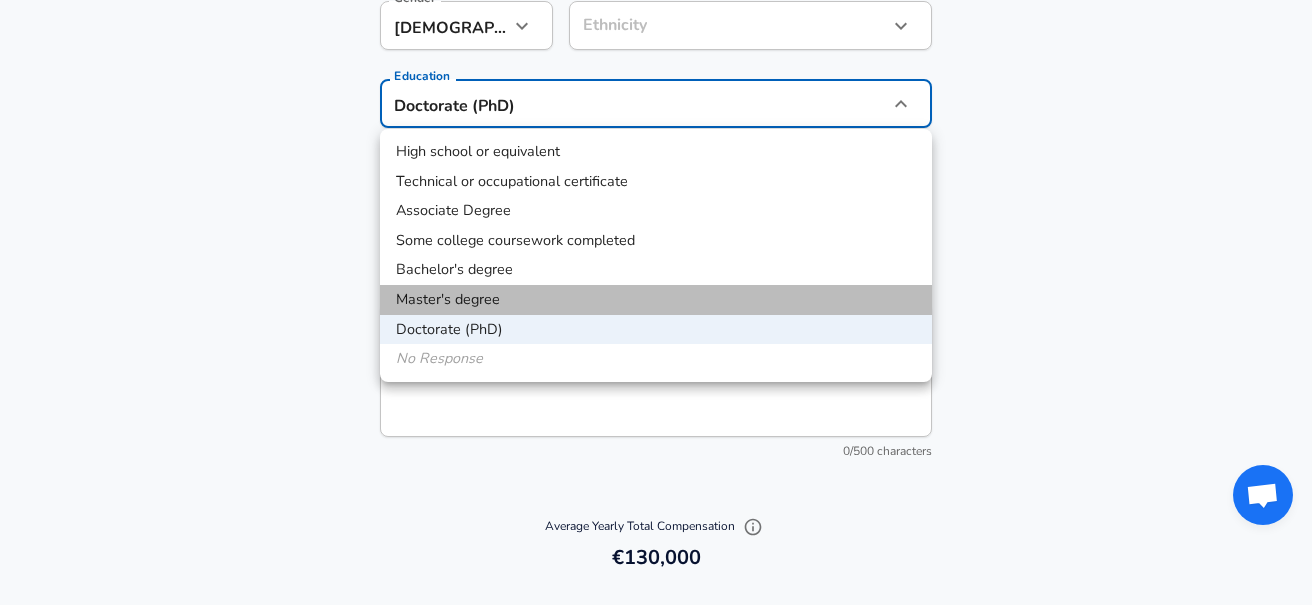 click on "Master's degree" at bounding box center (656, 300) 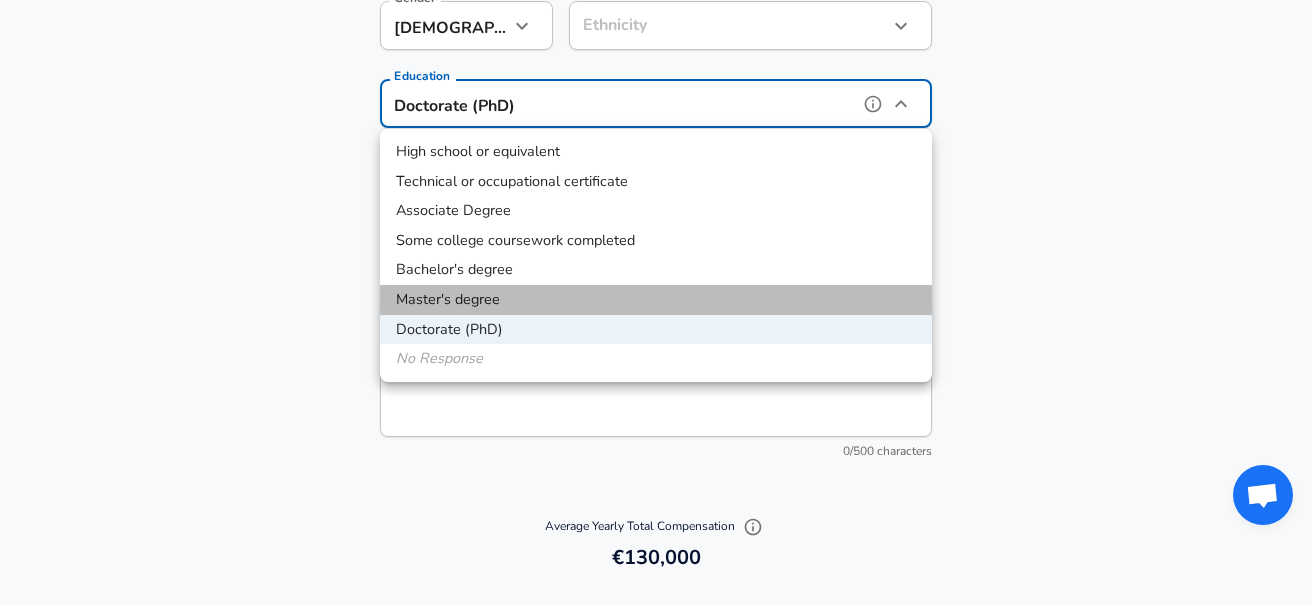type on "Masters degree" 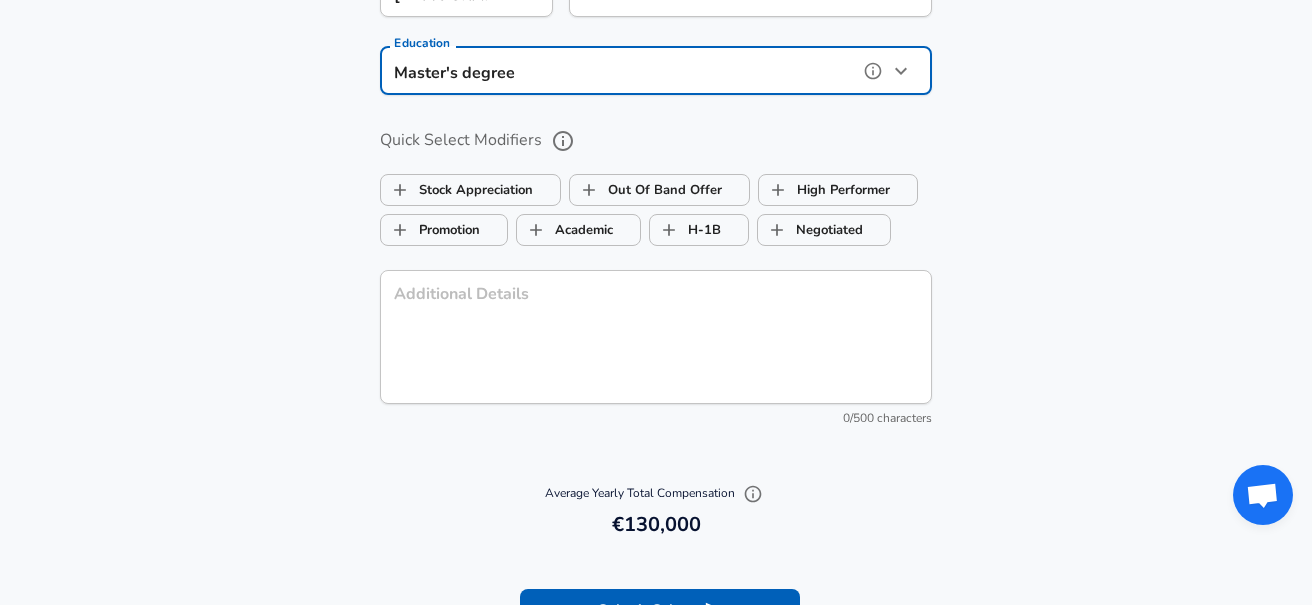 scroll, scrollTop: 2254, scrollLeft: 0, axis: vertical 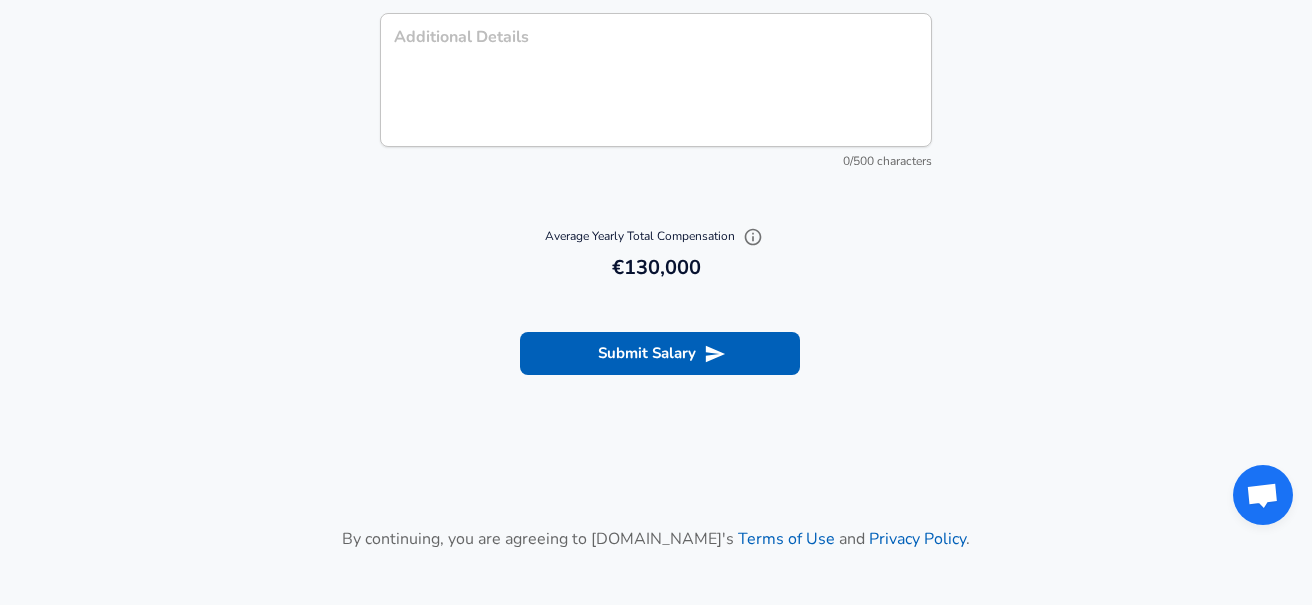 click on "Submit Salary" at bounding box center (660, 353) 